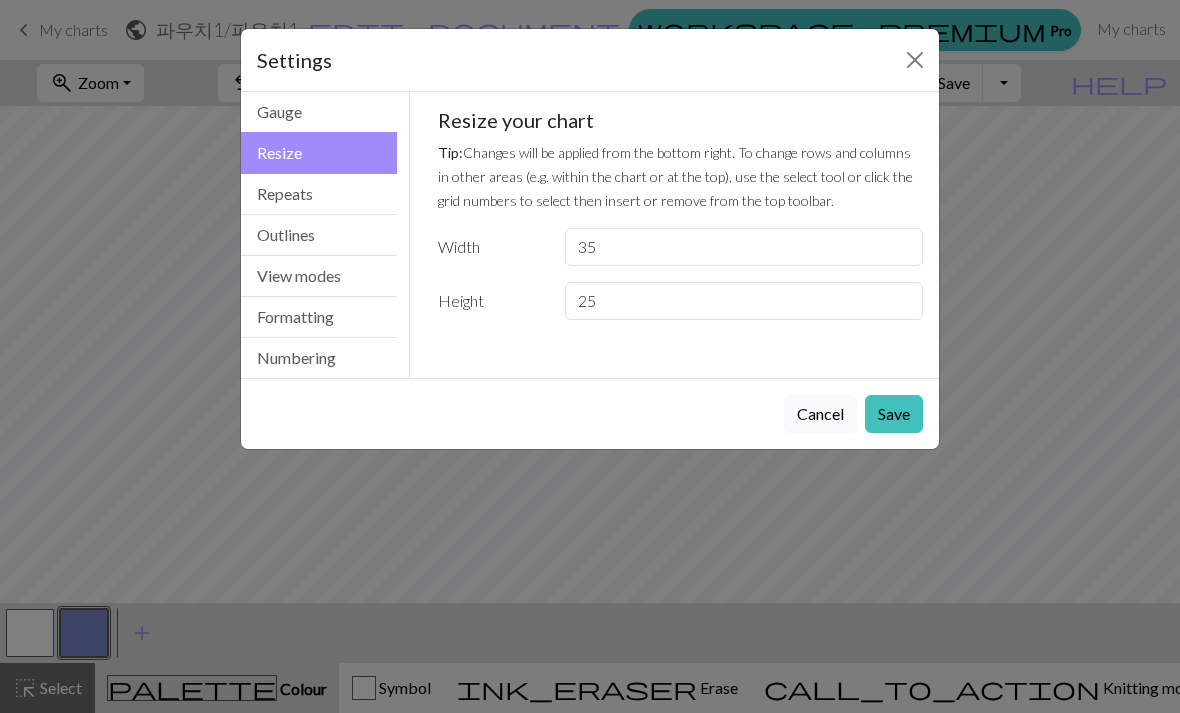 scroll, scrollTop: 0, scrollLeft: 0, axis: both 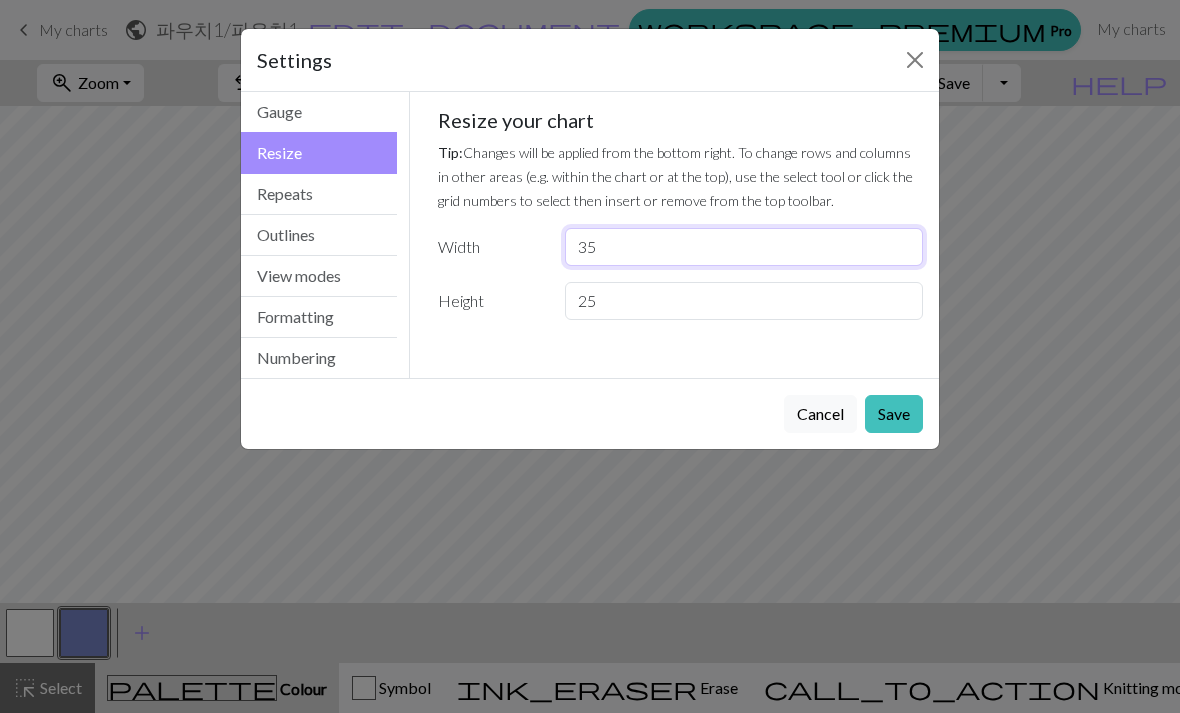 click on "35" at bounding box center [744, 247] 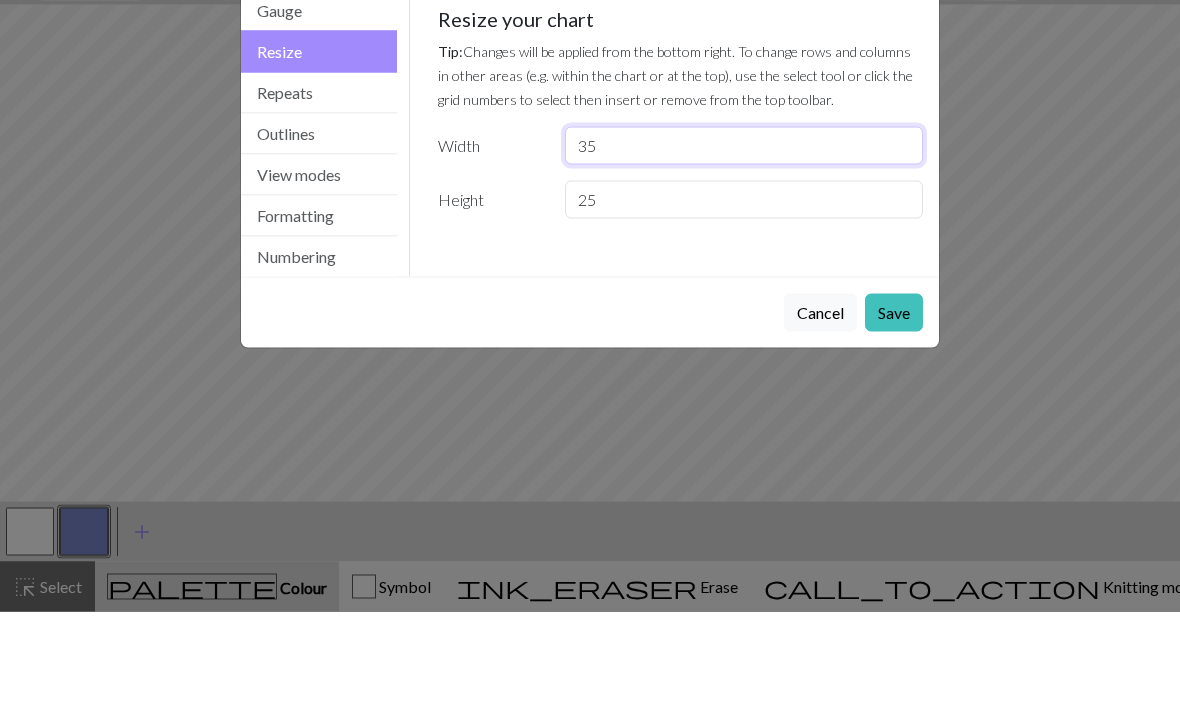 click on "35" at bounding box center (744, 247) 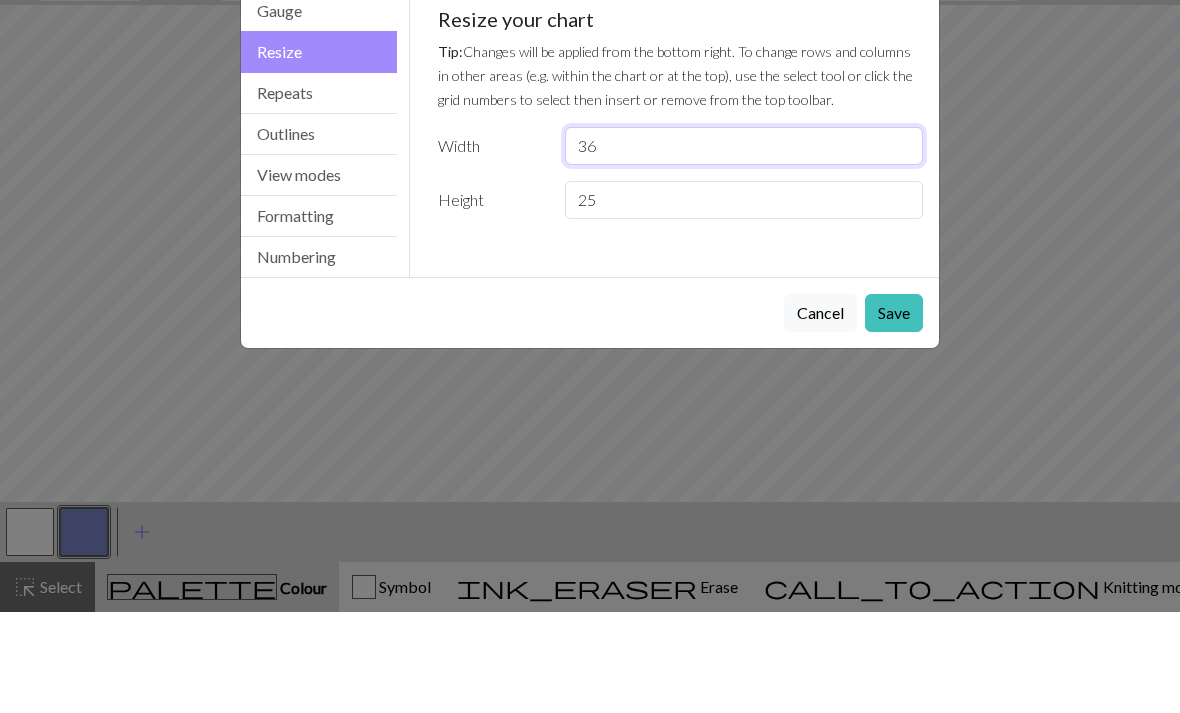 type on "36" 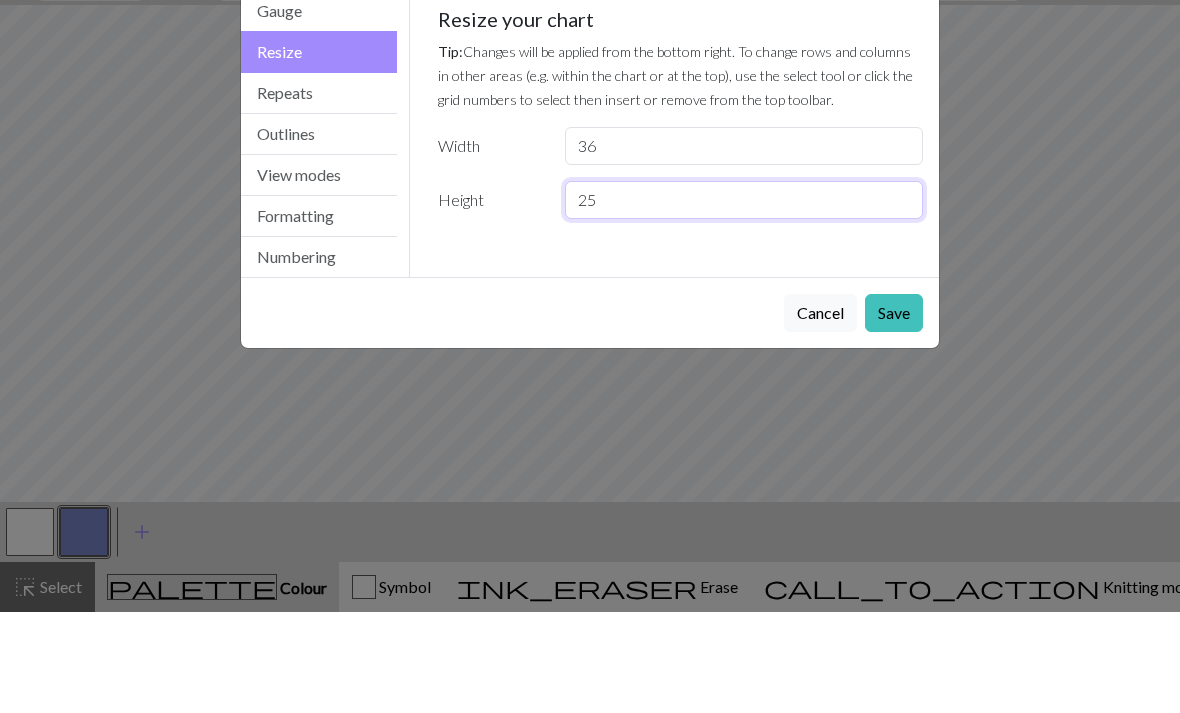 click on "25" at bounding box center [744, 301] 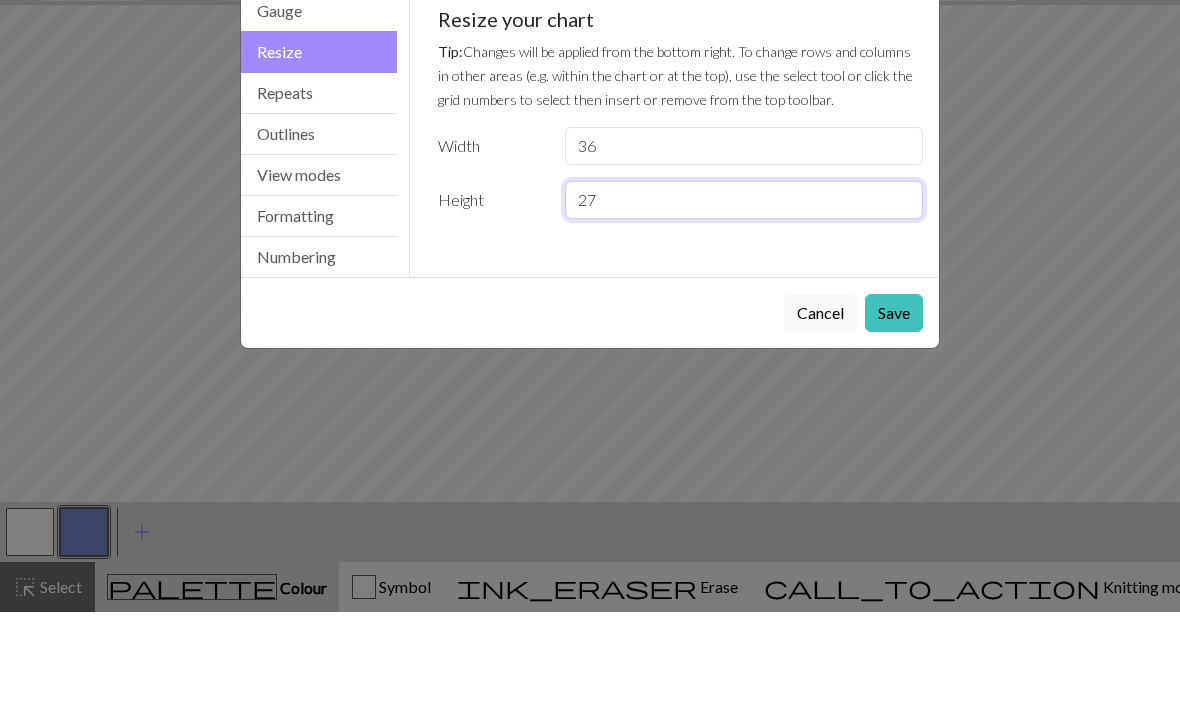 type on "27" 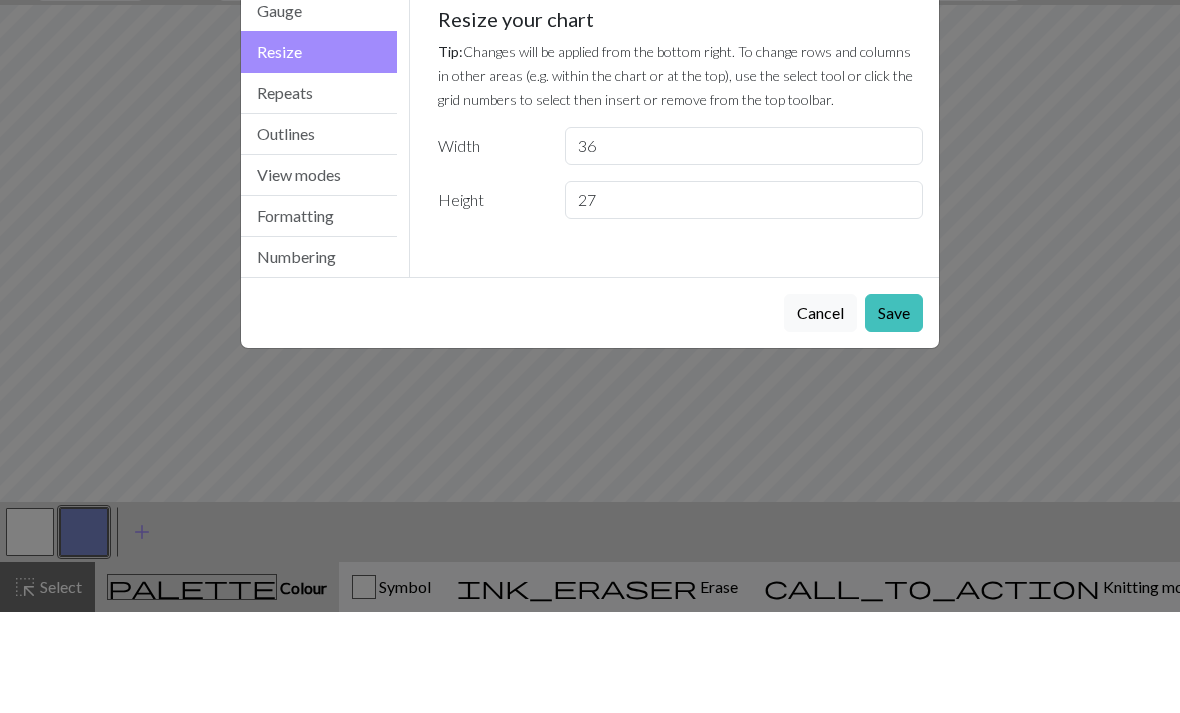 click on "Gauge Tip:  Set your gauge to change the stitch distortion in your chart. This will give you the most accurate representation of your finished work. 1. Set your gauge Preset yarn weight Custom Square Lace Light Fingering Fingering Sport Double knit Worsted Aran Bulky Super Bulky 18 stitches in  4 inches 24 rows in  4 inches Use  cm 2. Calculate 18 stitches is 4 inches 24 rows is 4 inches Resize your chart Tip:  Changes will be applied from the bottom right. To change rows and columns in other areas (e.g. within the chart or at the top), use the select tool or click the grid numbers to select then insert or remove from the top toolbar. Width 36 Height 27 Repeats workspace_premium Become a Pro user   to  visualise repeats Tip:   This will show your entire chart repeated, so you can preview what joining panels look like together. arrow_forward  Horizontal 1 arrow_downward  Vertical 1 Outlines Tip:  Click on row/stitch numbers, or long-press and drag to add section outlines directly in your workspace View modes" at bounding box center [681, 222] 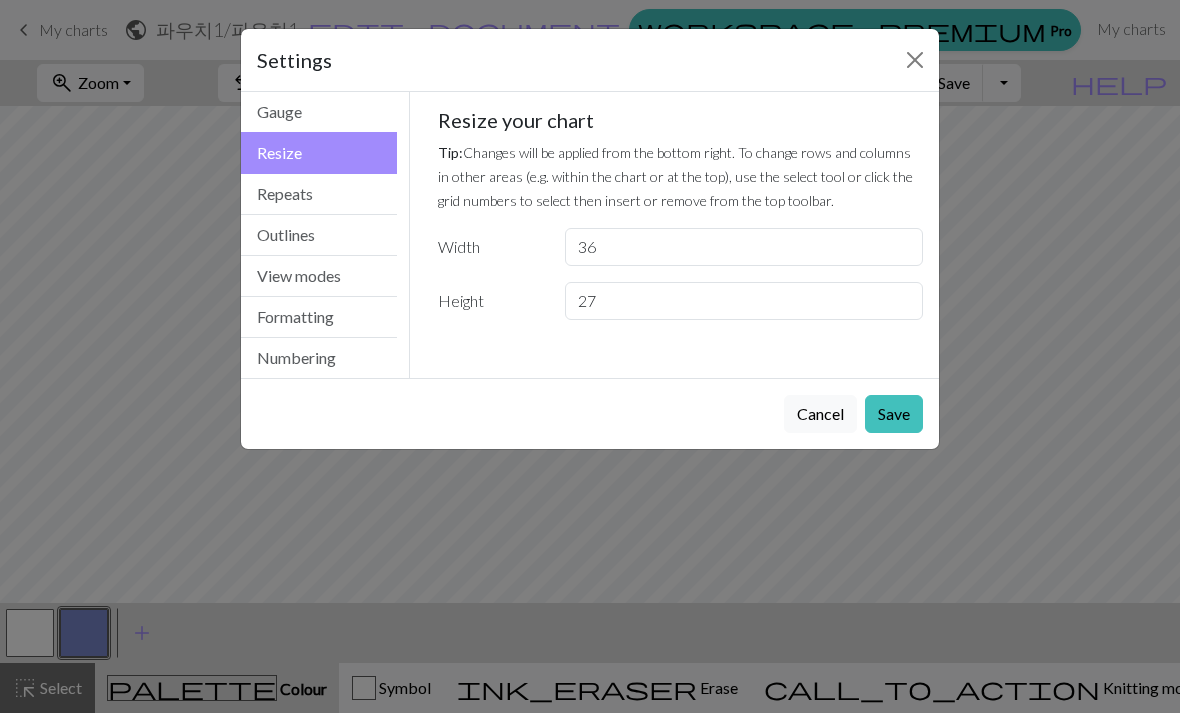 click on "Save" at bounding box center [894, 414] 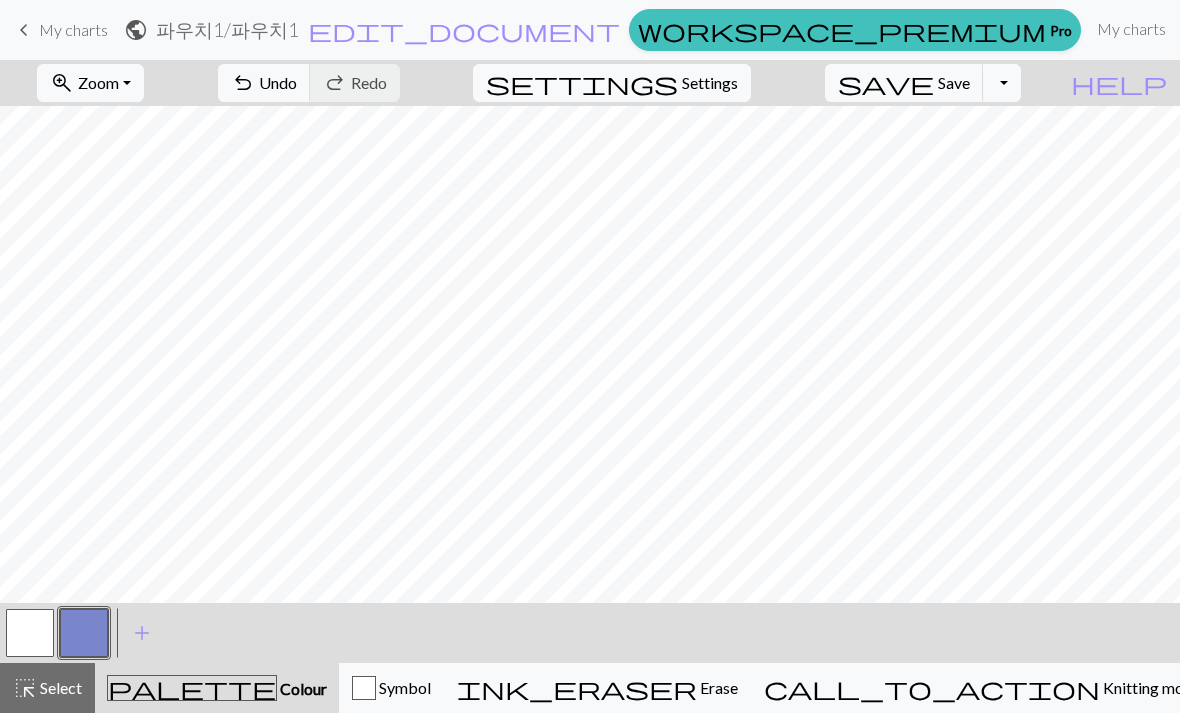 click at bounding box center [84, 633] 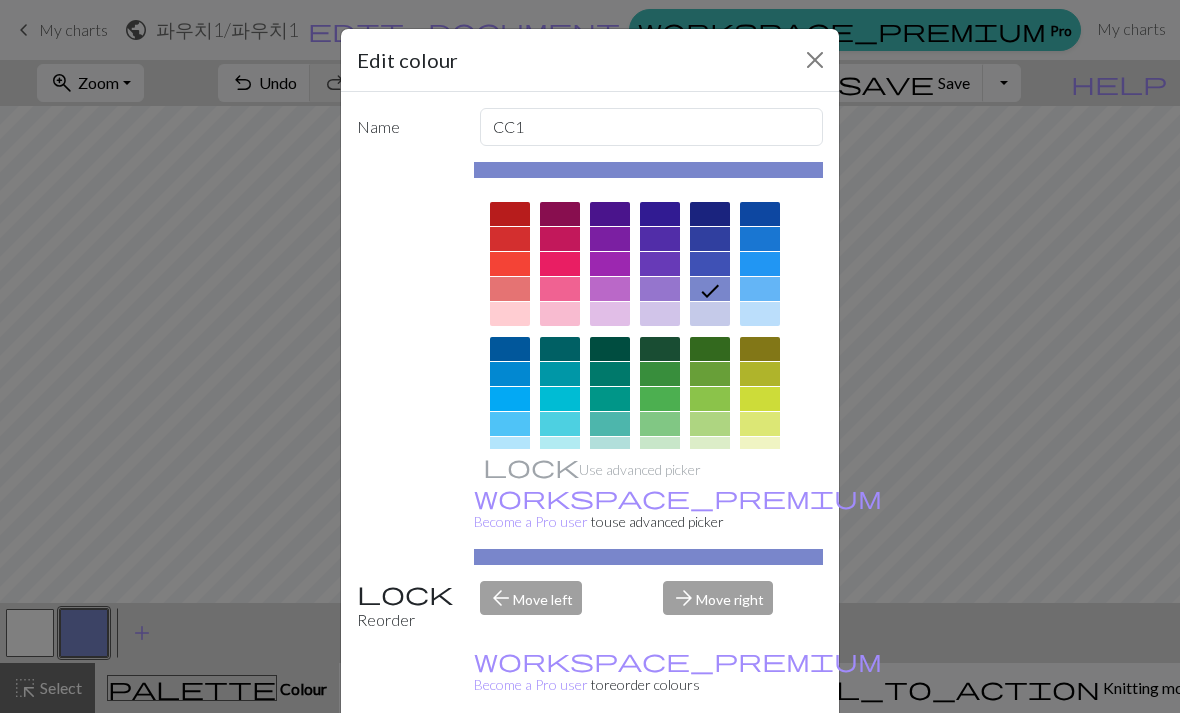 click on "Edit colour Name CC1 Use advanced picker workspace_premium Become a Pro user   to  use advanced picker Reorder arrow_back Move left arrow_forward Move right workspace_premium Become a Pro user   to  reorder colours Delete Done Cancel" at bounding box center [590, 356] 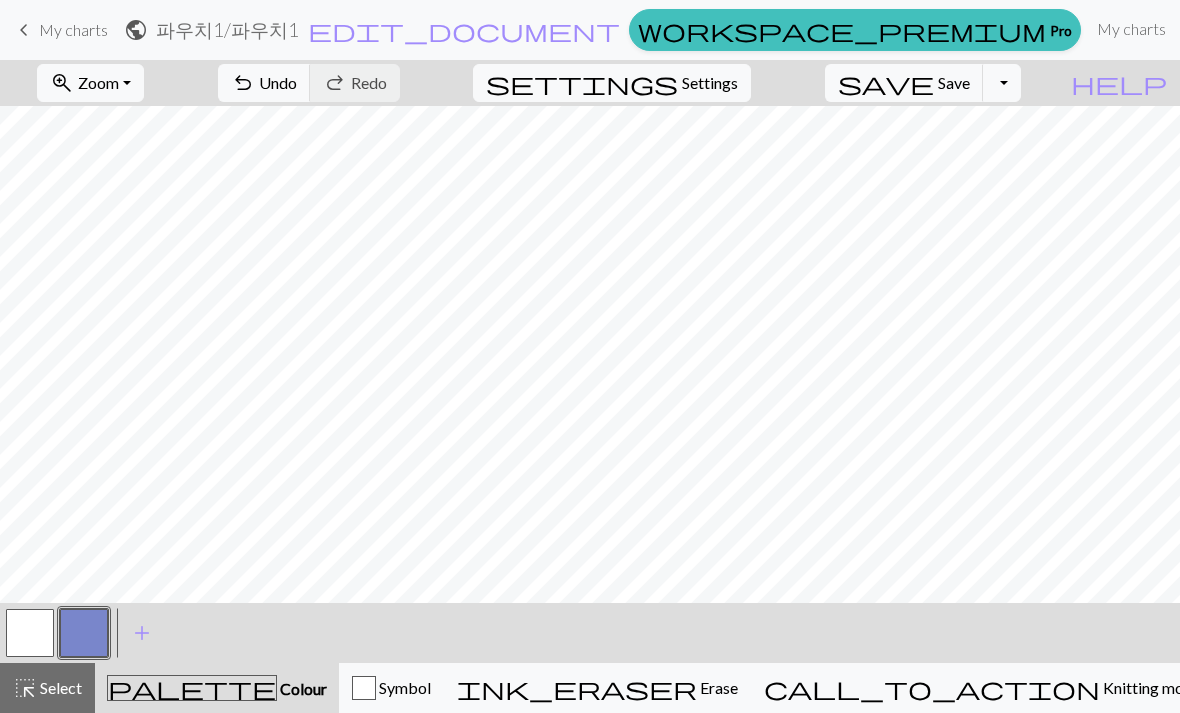 click at bounding box center [30, 633] 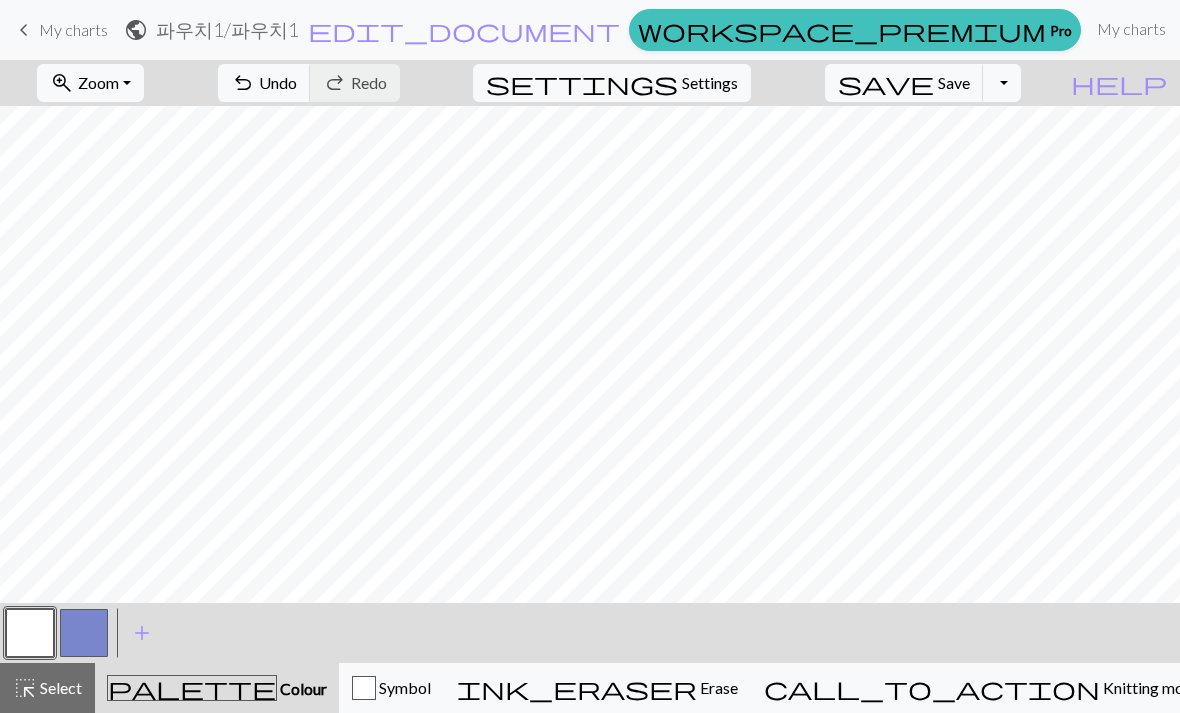 click at bounding box center (30, 633) 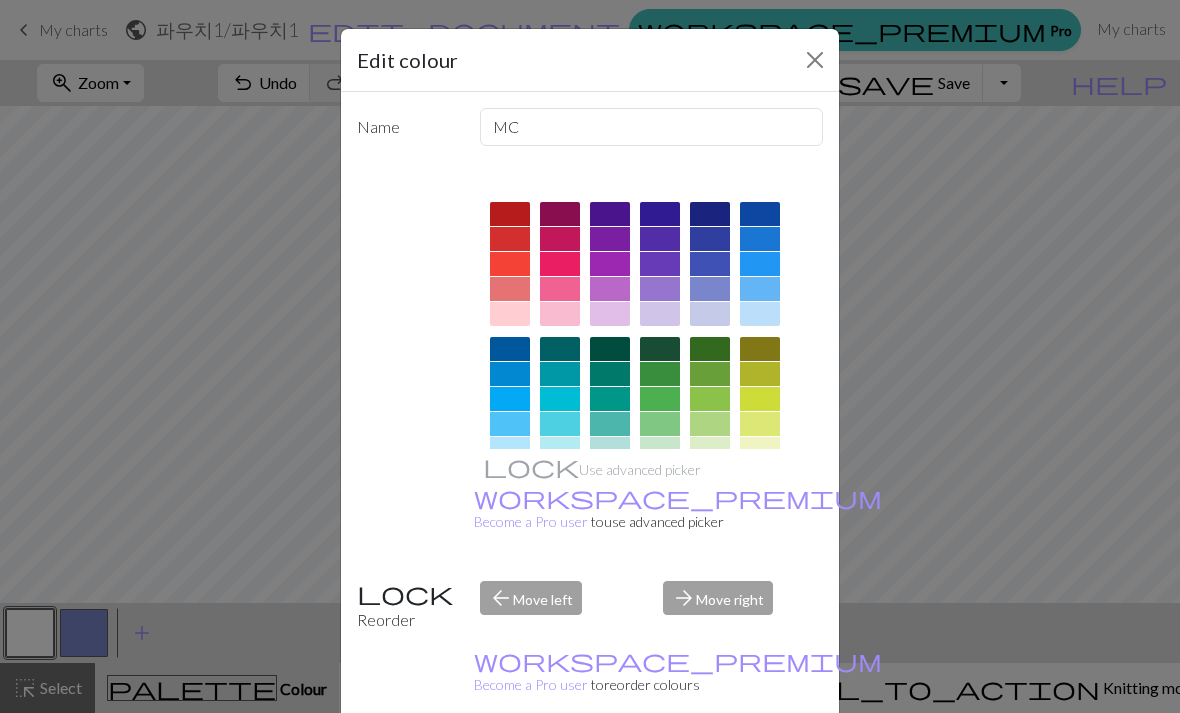 click on "Edit colour Name MC Use advanced picker workspace_premium Become a Pro user   to  use advanced picker Reorder arrow_back Move left arrow_forward Move right workspace_premium Become a Pro user   to  reorder colours Delete Done Cancel" at bounding box center (590, 356) 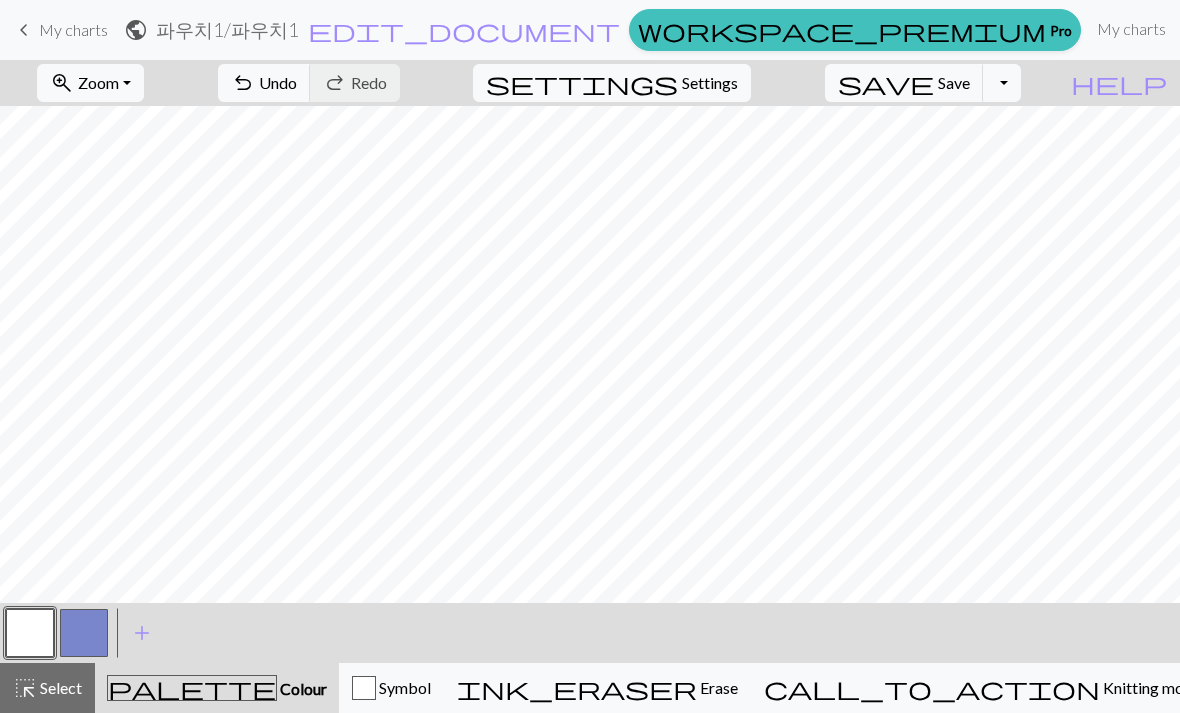 click on "undo" at bounding box center (243, 83) 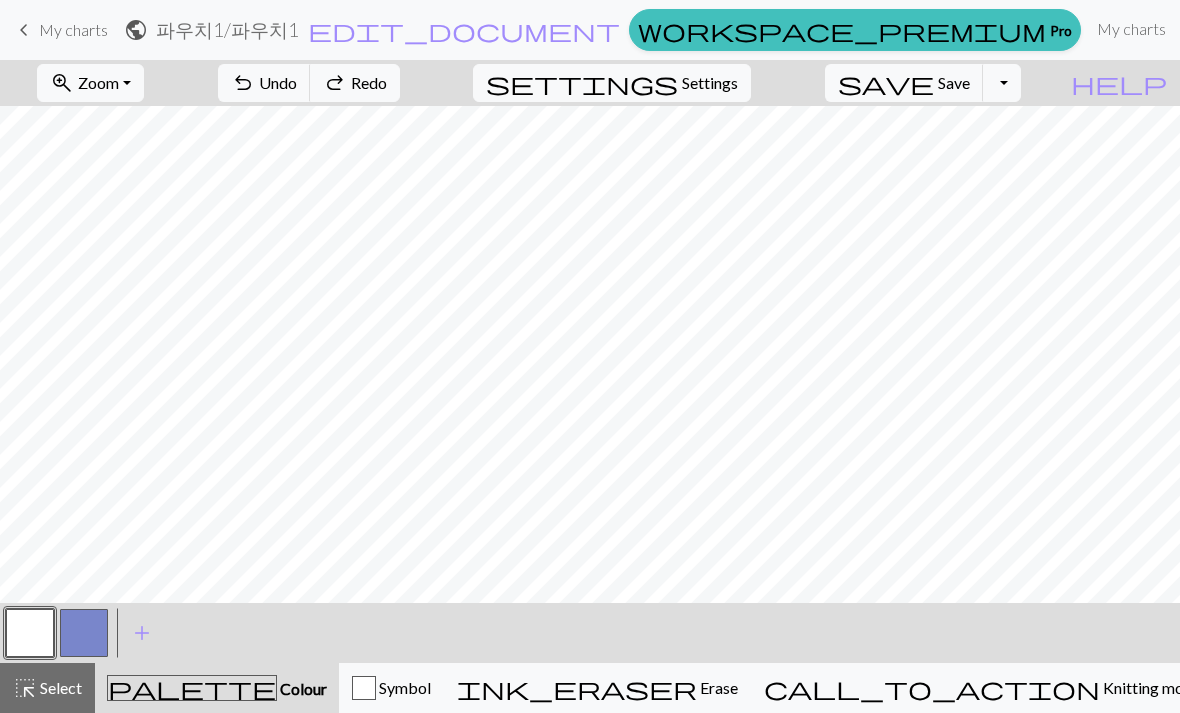 click on "undo" at bounding box center [243, 83] 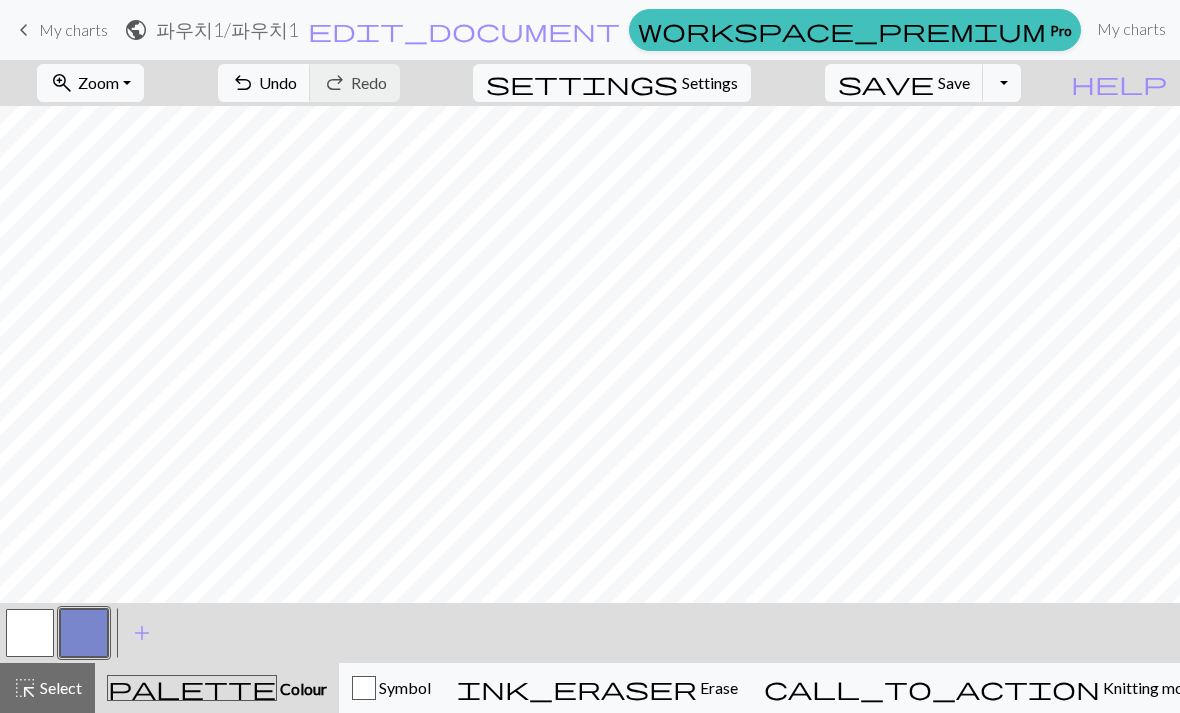 click at bounding box center (30, 633) 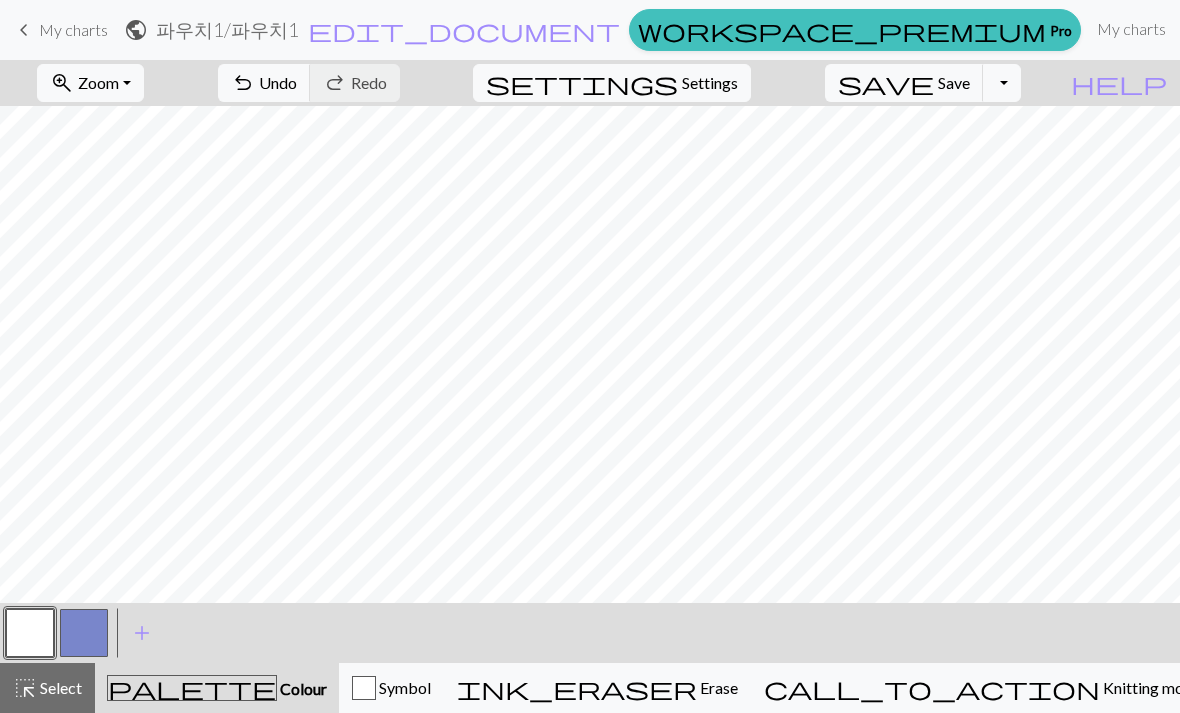 click at bounding box center (84, 633) 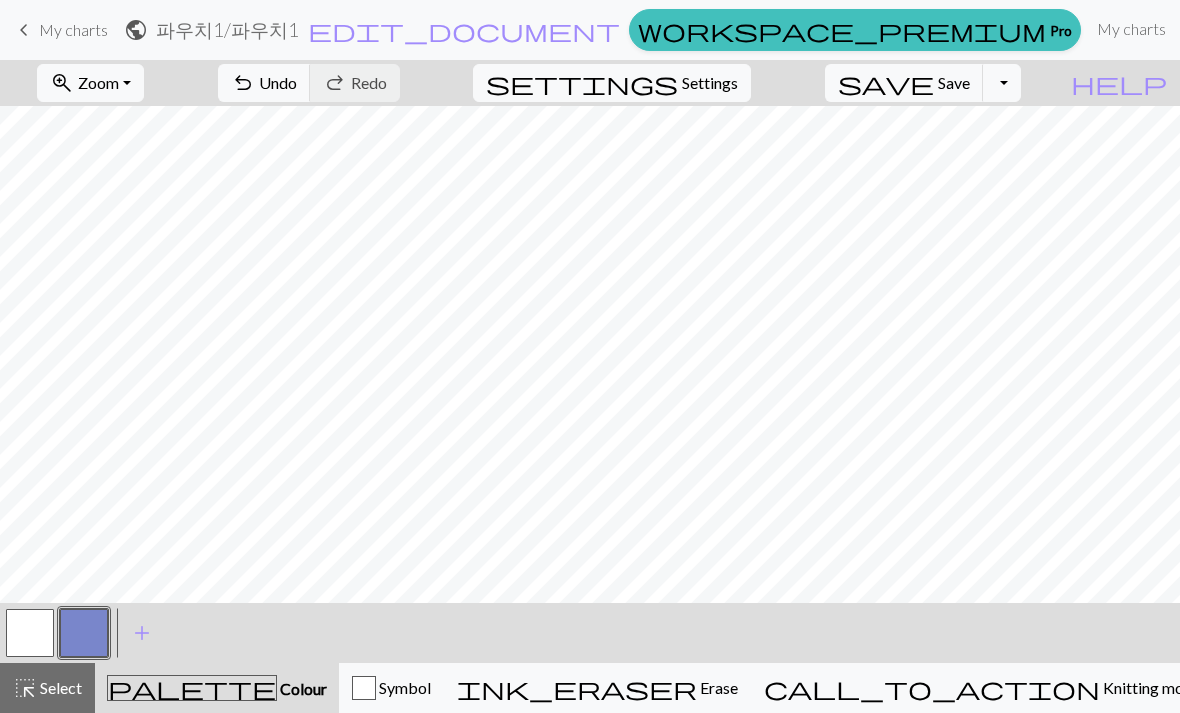 click at bounding box center [84, 633] 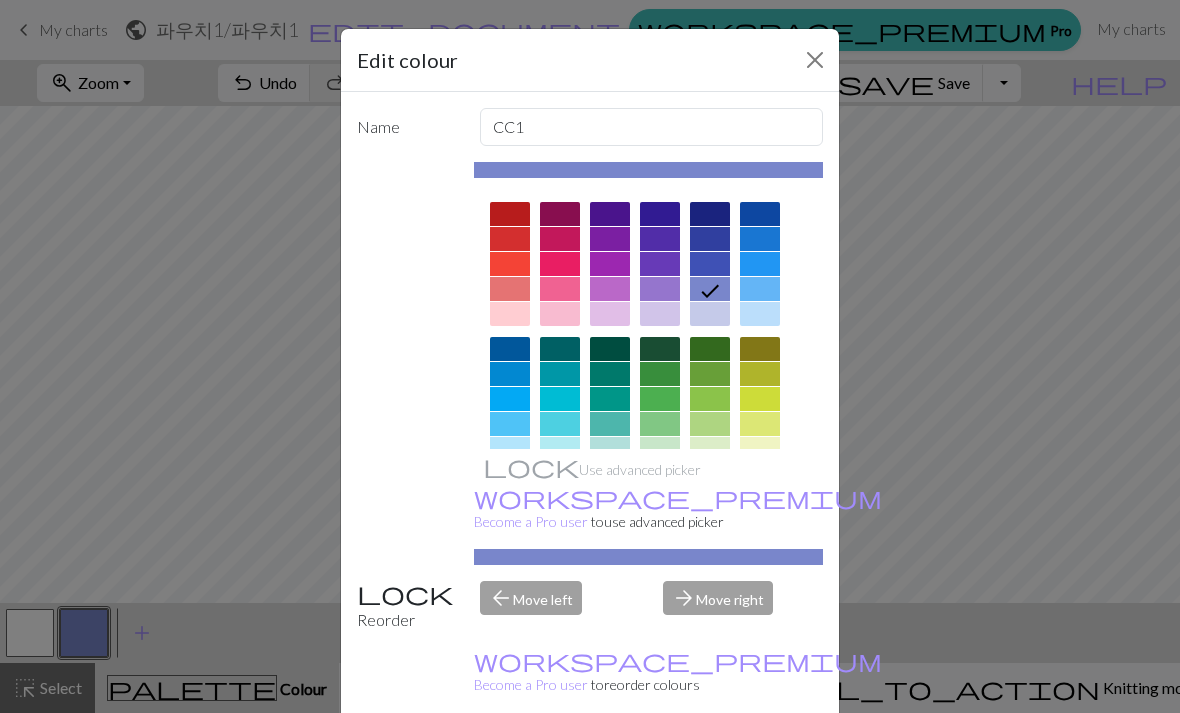 scroll, scrollTop: 0, scrollLeft: 0, axis: both 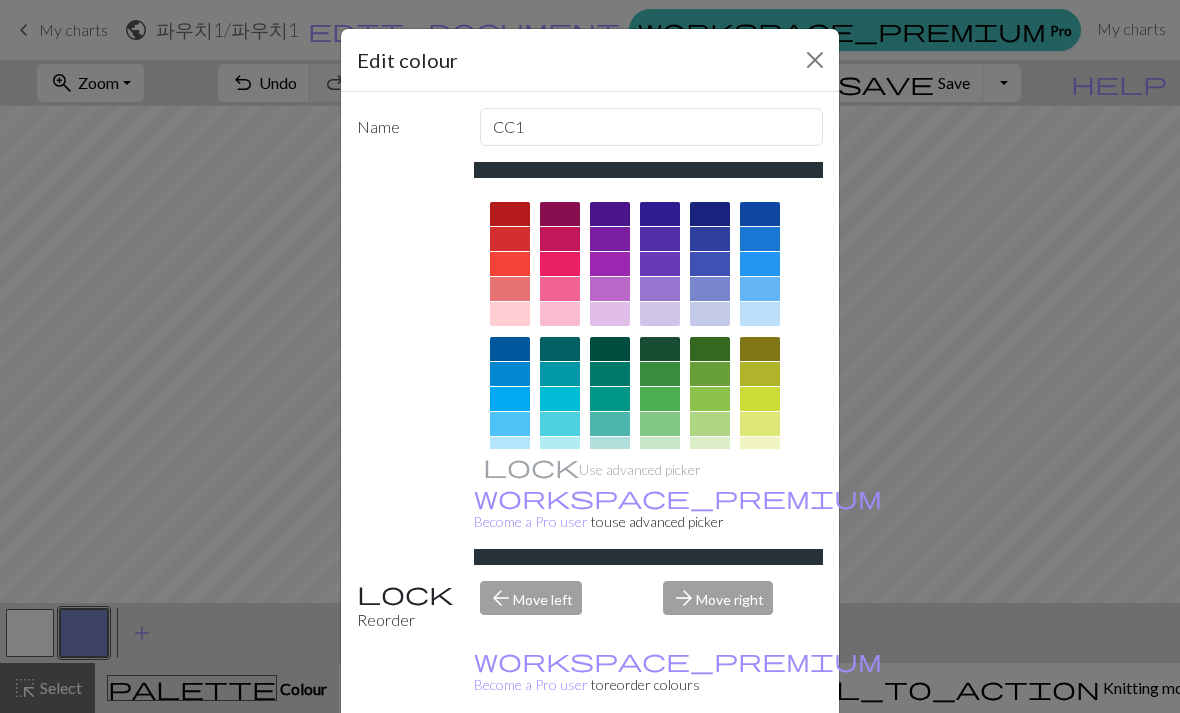 click on "Edit colour Name CC1 Use advanced picker workspace_premium Become a Pro user   to  use advanced picker Reorder arrow_back Move left arrow_forward Move right workspace_premium Become a Pro user   to  reorder colours Delete Done Cancel" at bounding box center [590, 356] 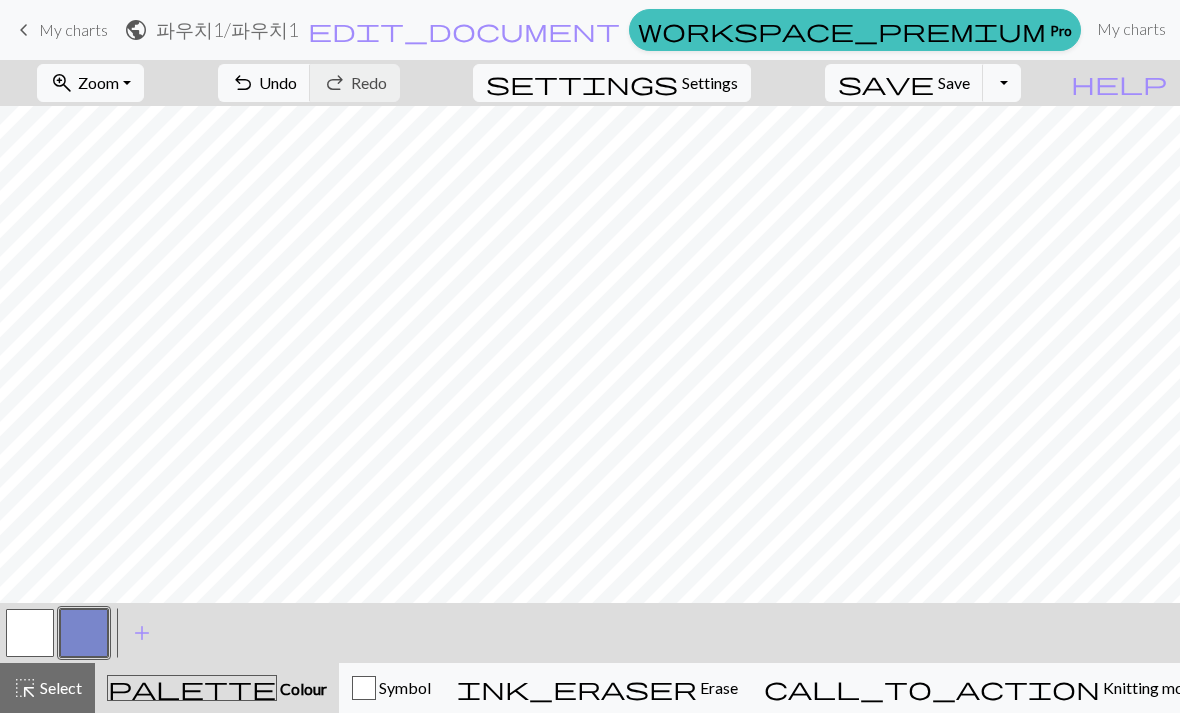 click at bounding box center (84, 633) 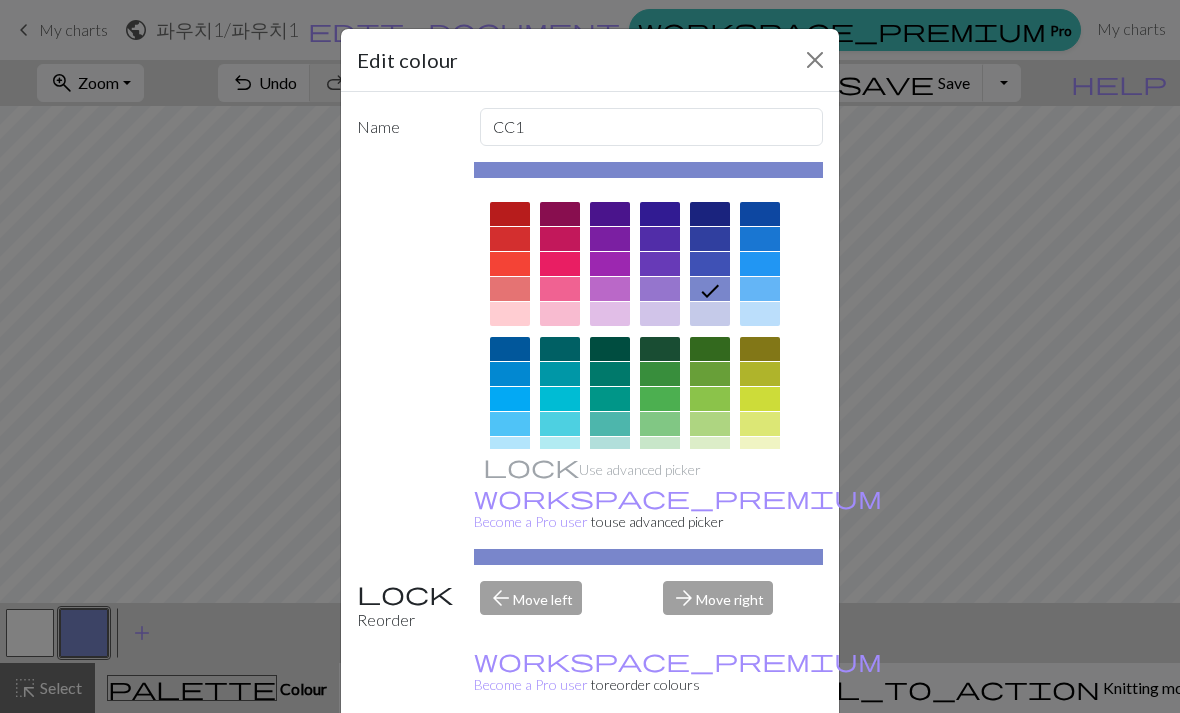 click at bounding box center [760, 484] 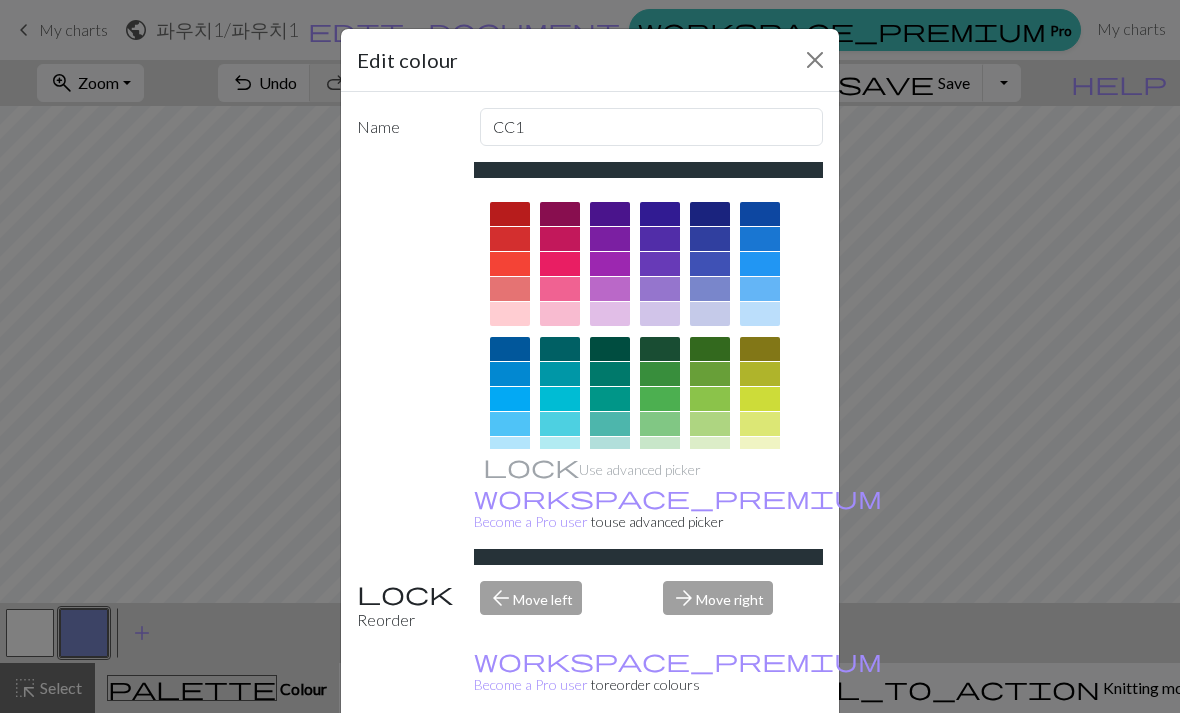 click 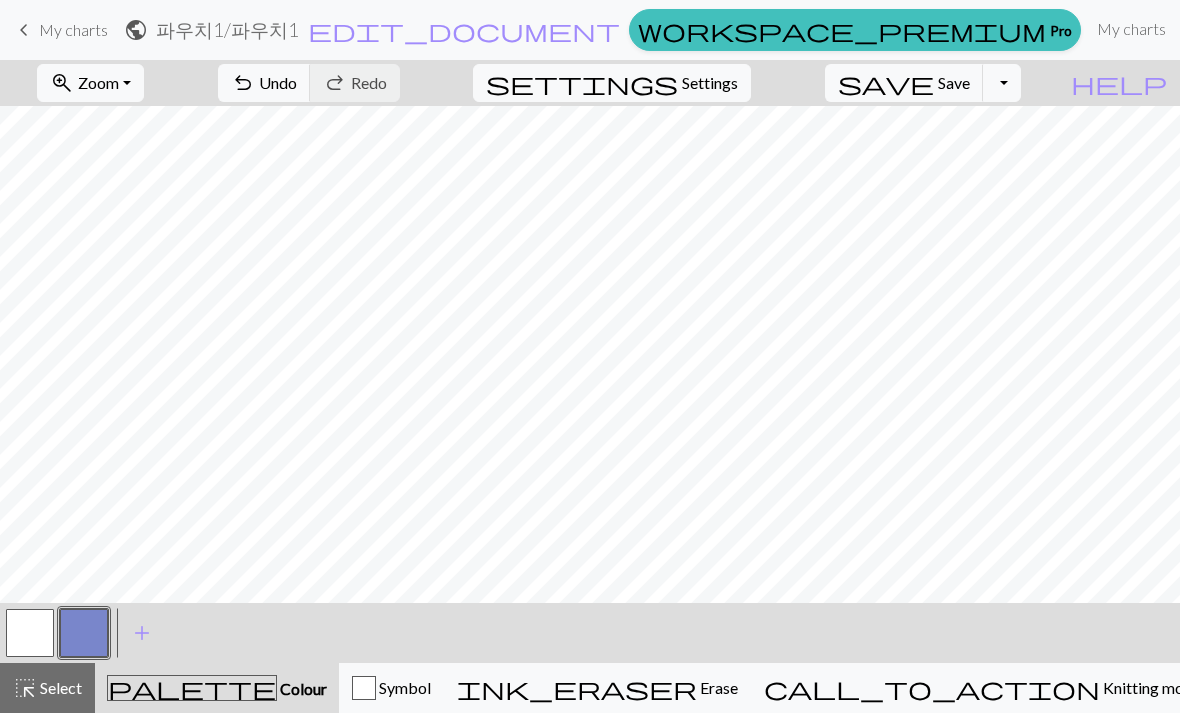 click at bounding box center (84, 633) 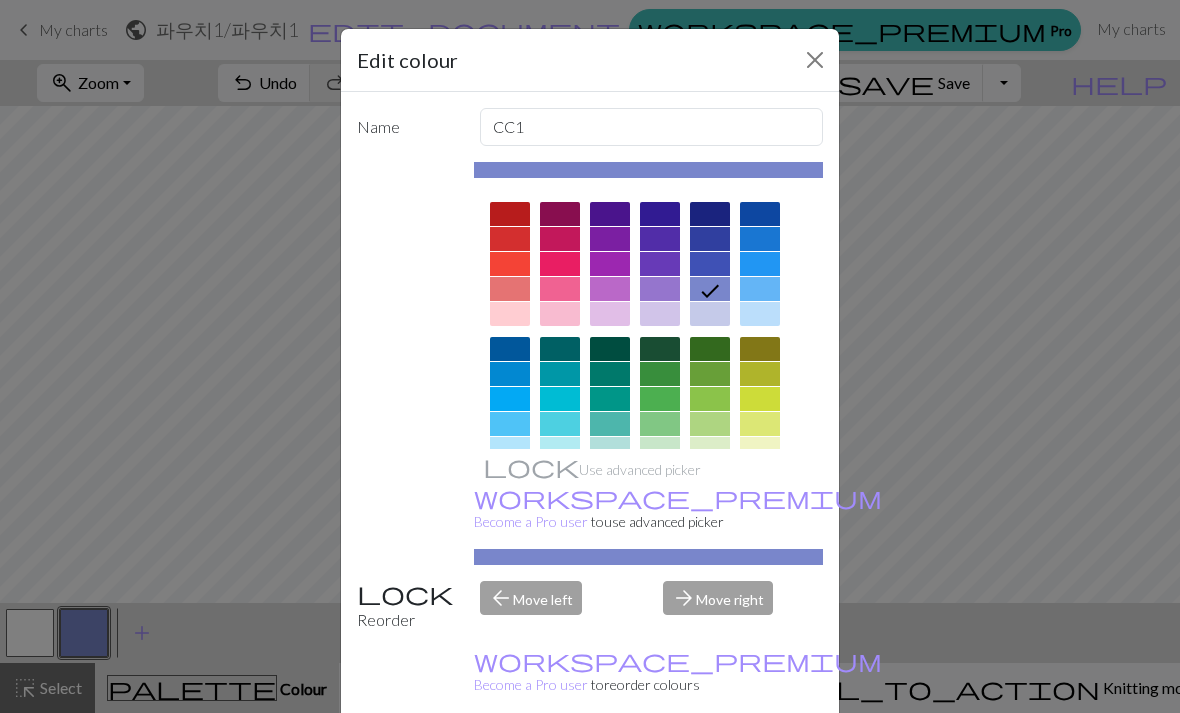 click at bounding box center (760, 484) 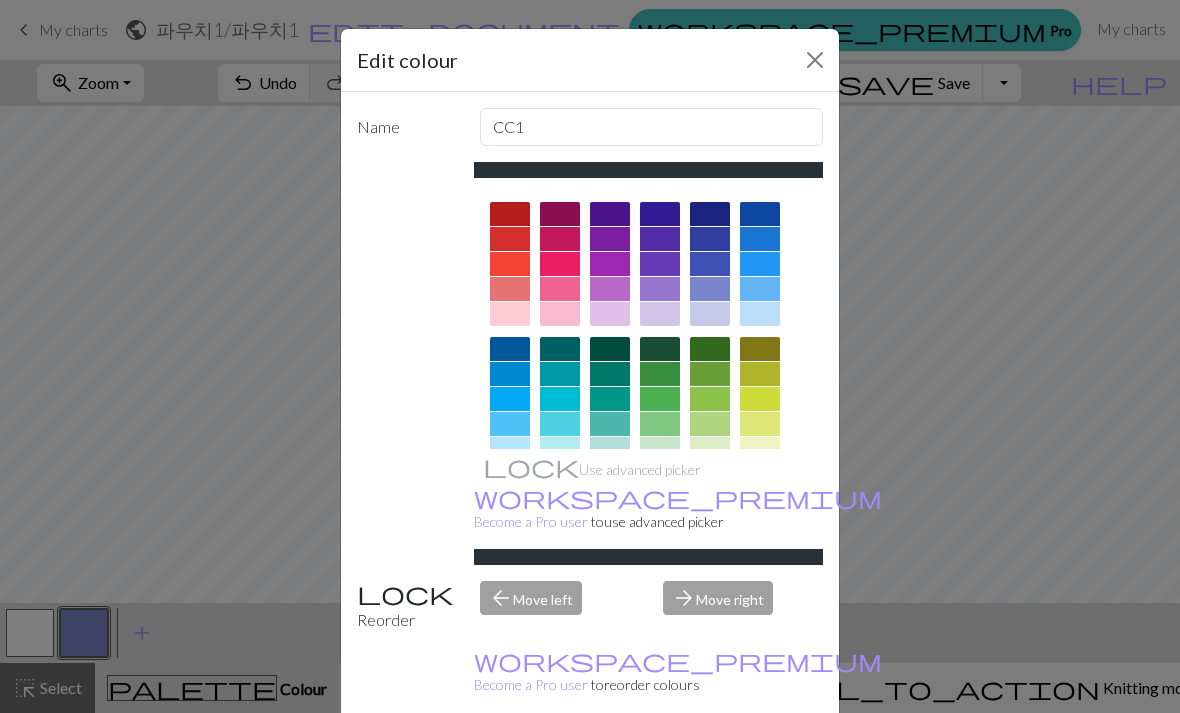 click 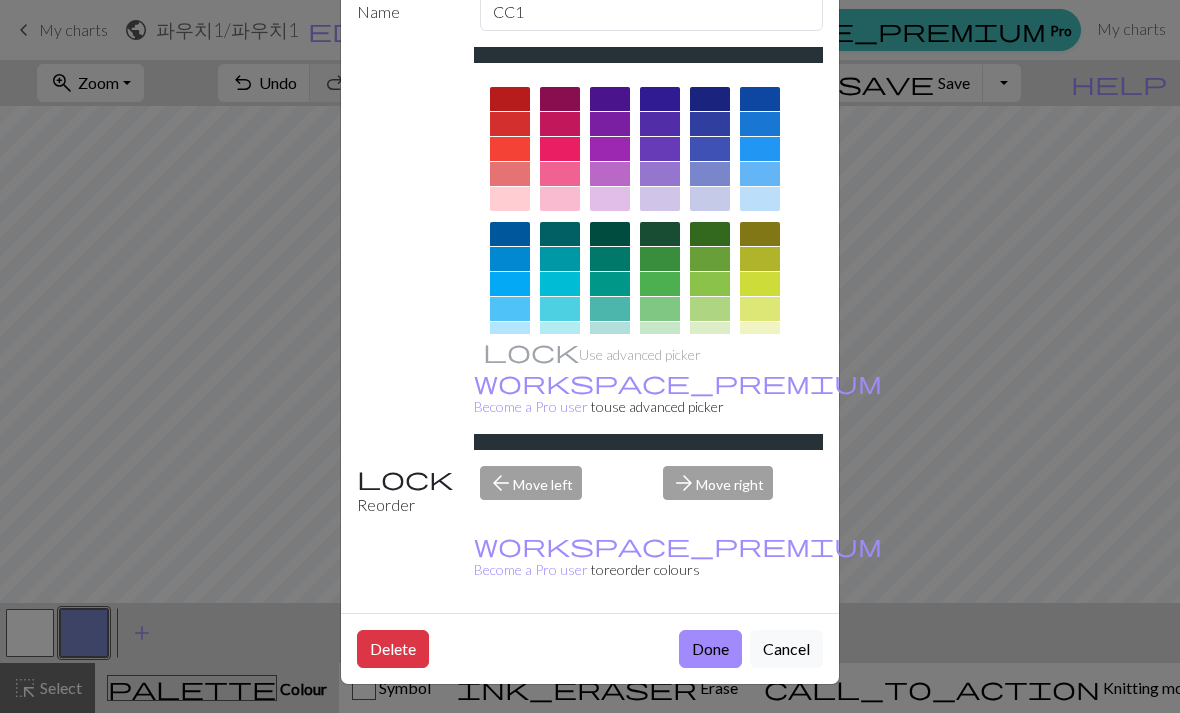 scroll, scrollTop: 114, scrollLeft: 0, axis: vertical 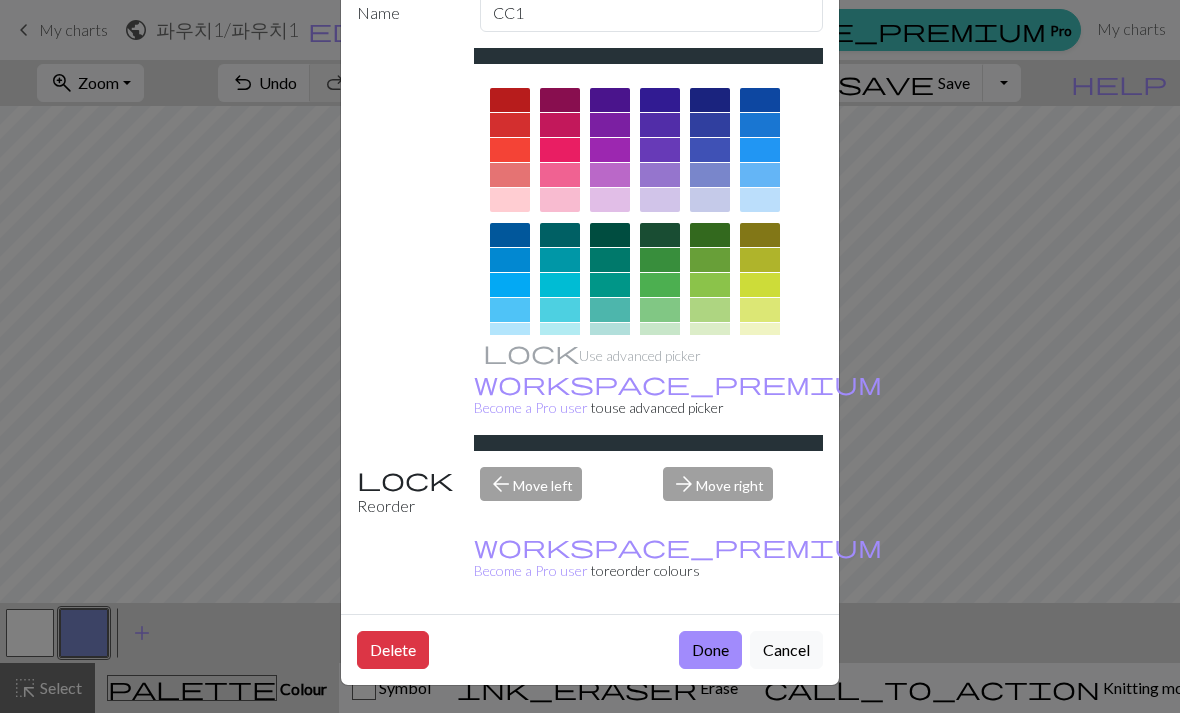 click on "Done" at bounding box center (710, 650) 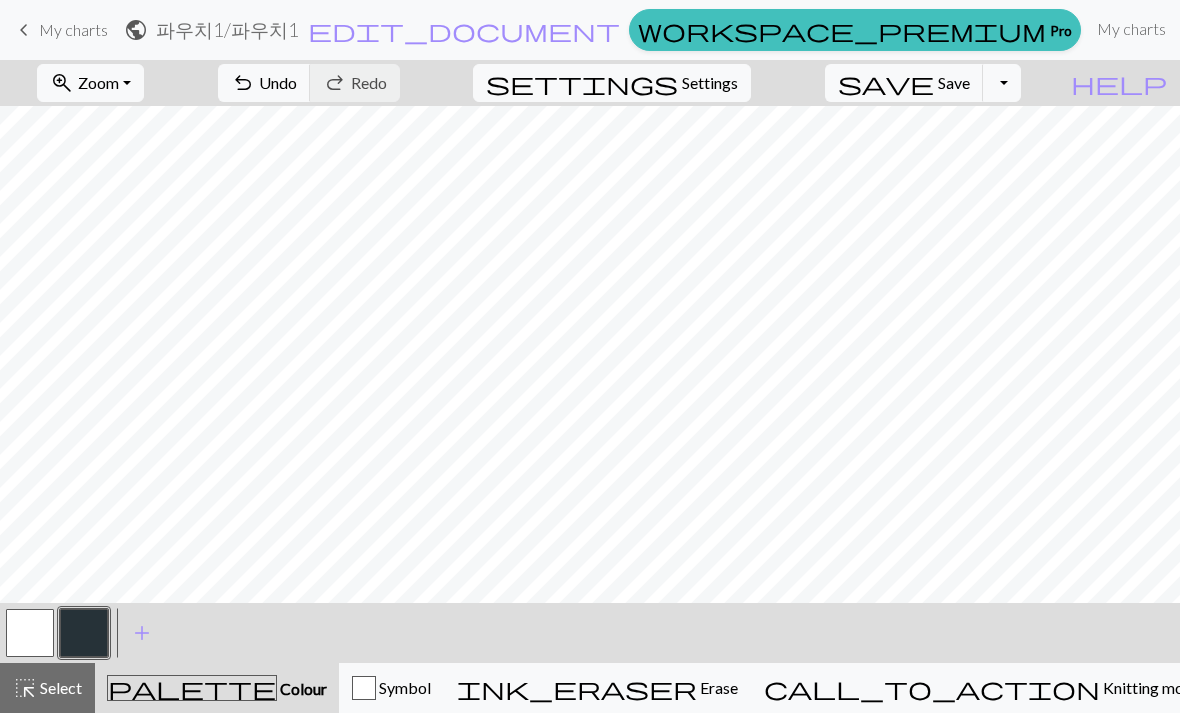click on "add" at bounding box center (142, 633) 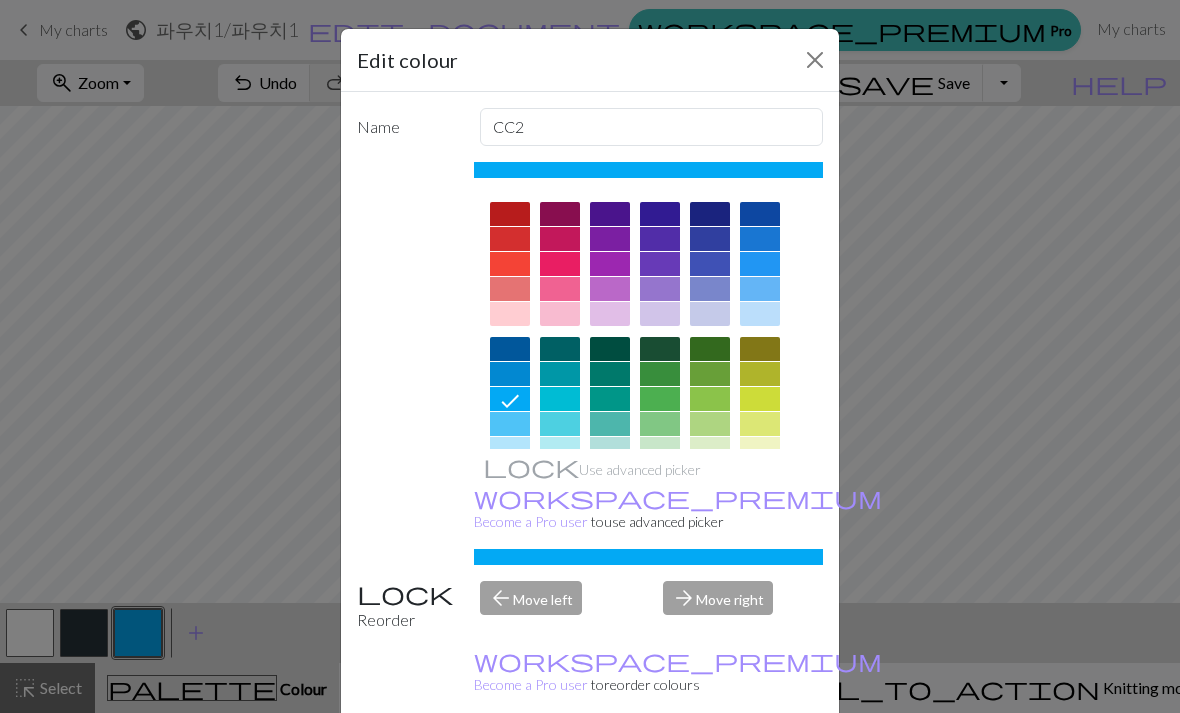click at bounding box center (510, 314) 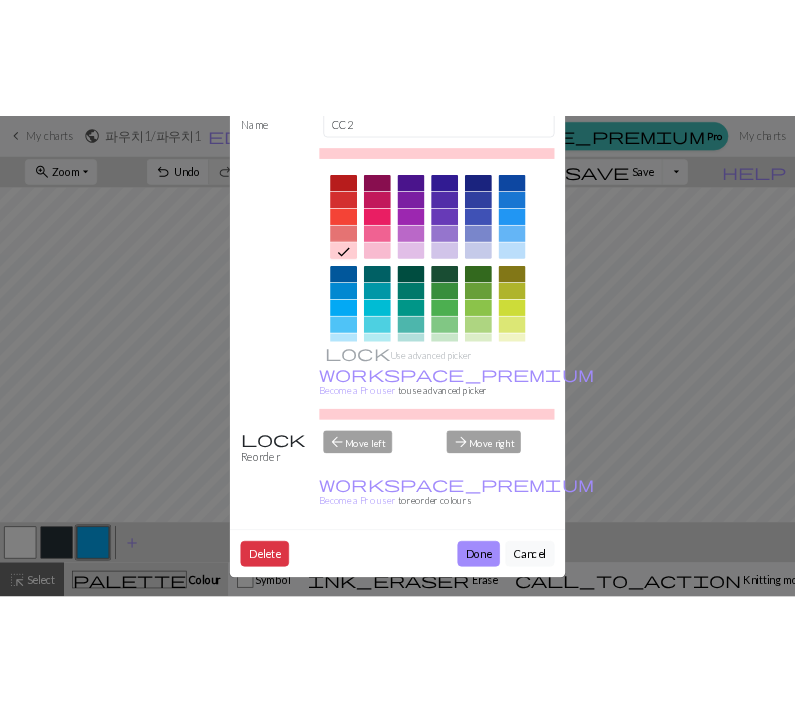 scroll, scrollTop: 114, scrollLeft: 0, axis: vertical 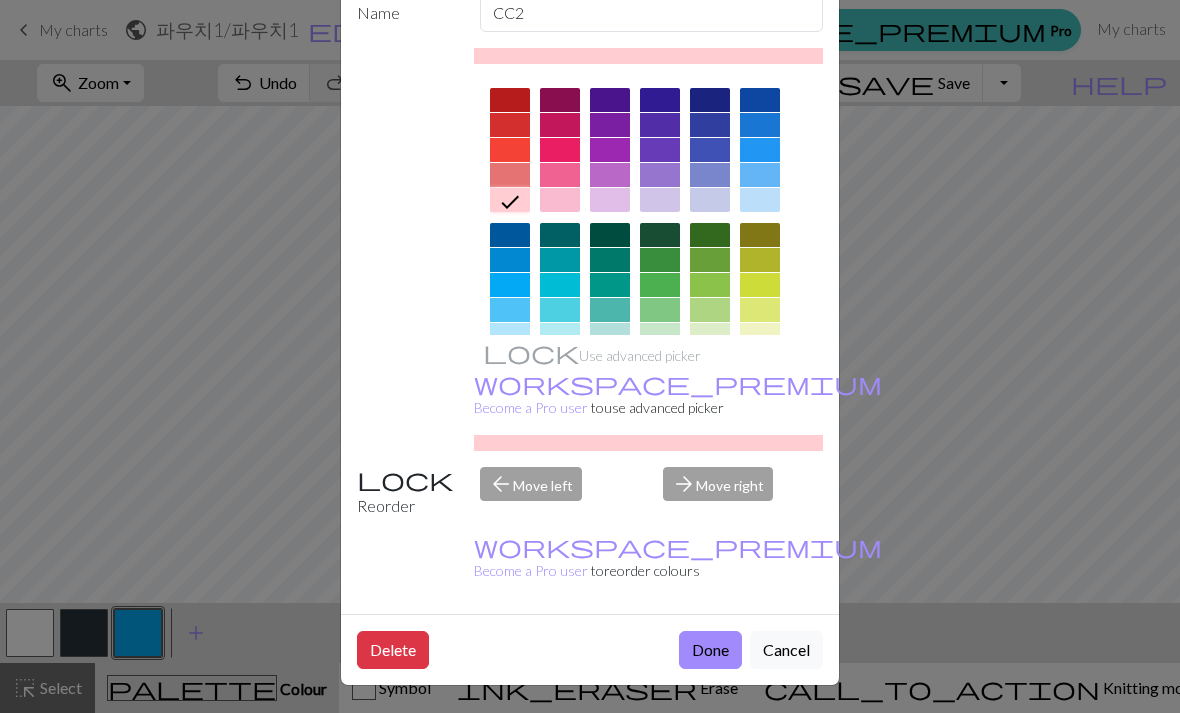 click on "Done" at bounding box center (710, 650) 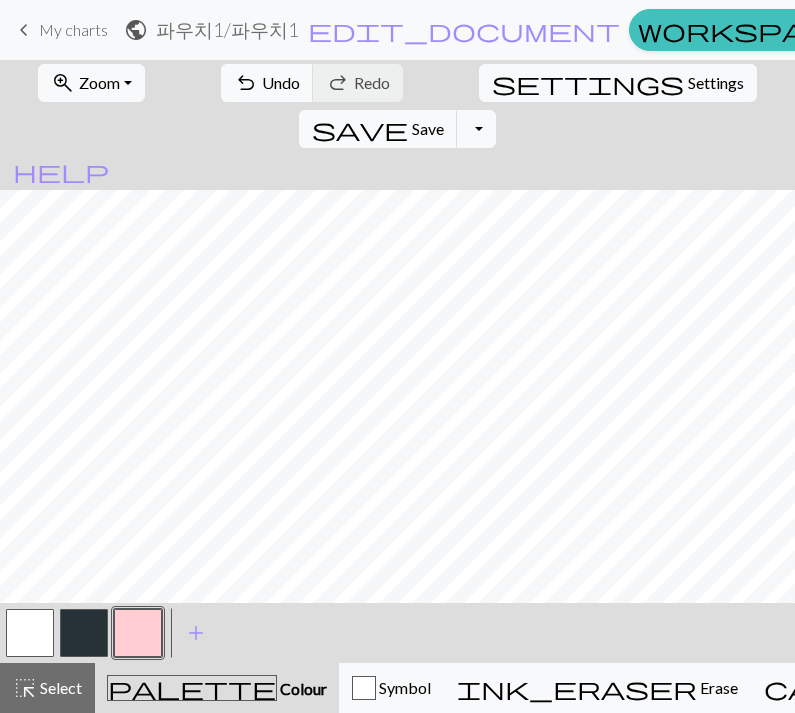 click on "add" at bounding box center (196, 633) 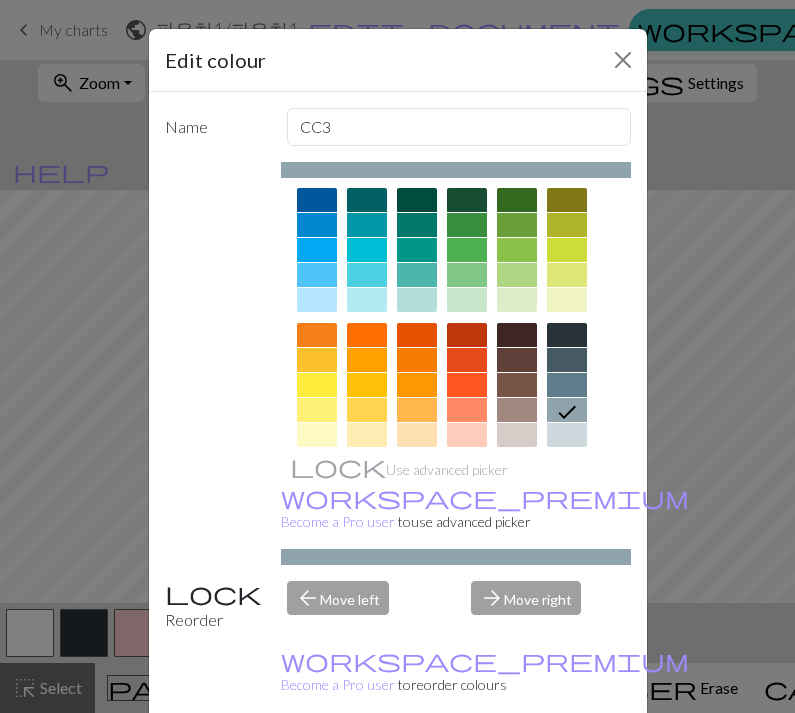 scroll, scrollTop: 149, scrollLeft: 0, axis: vertical 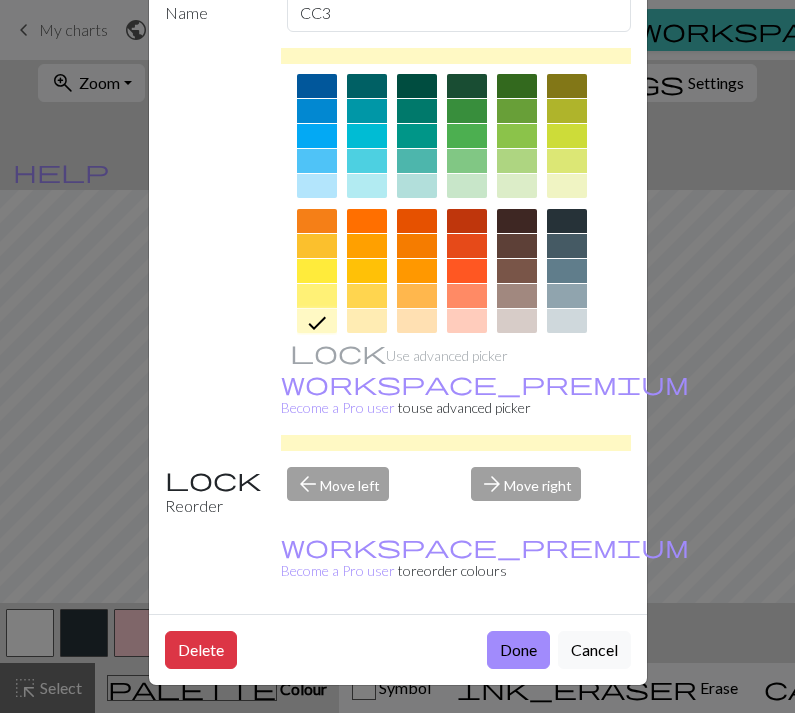 click on "Done" at bounding box center [518, 650] 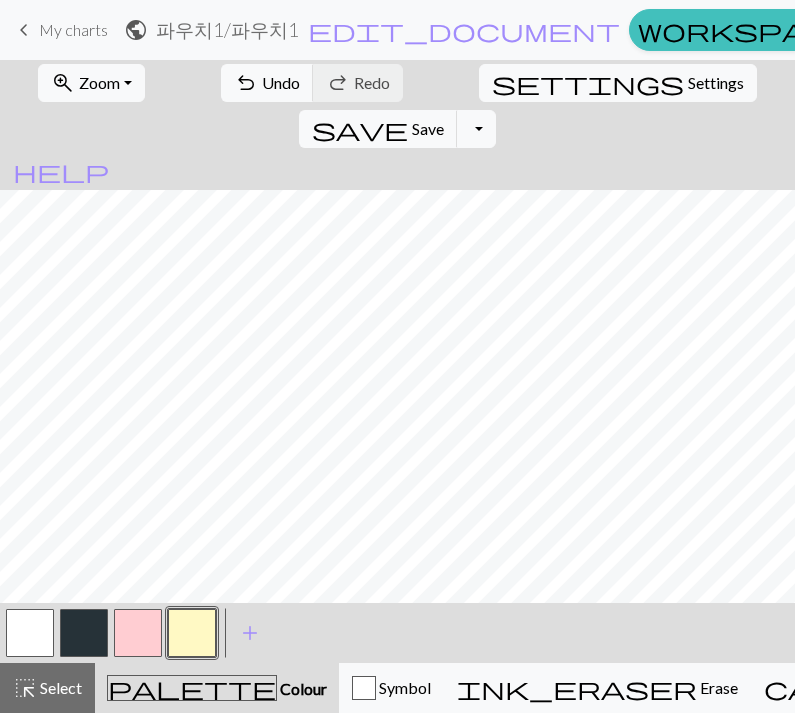 click on "add" at bounding box center [250, 633] 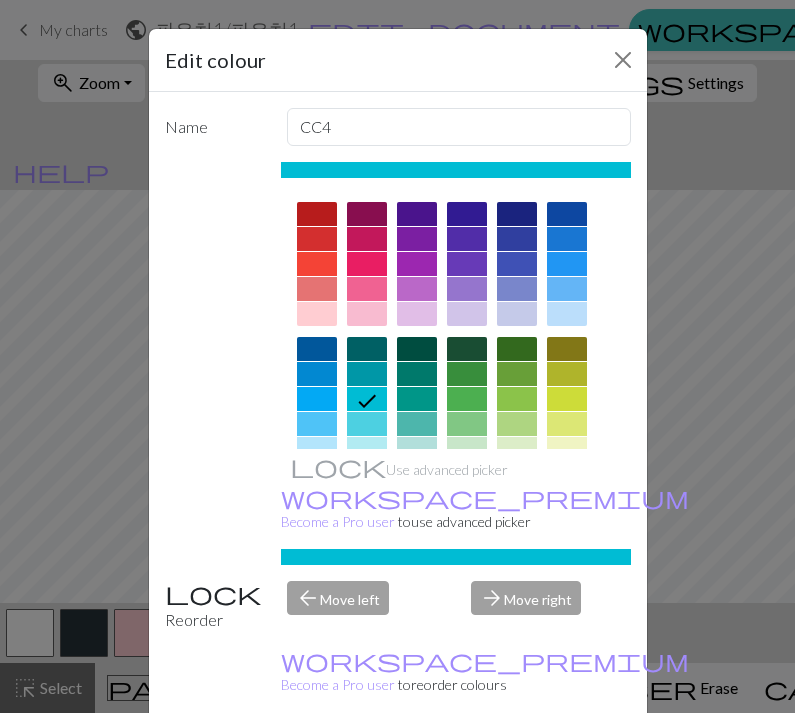 click on "Edit colour Name CC4 Use advanced picker workspace_premium Become a Pro user   to  use advanced picker Reorder arrow_back Move left arrow_forward Move right workspace_premium Become a Pro user   to  reorder colours Delete Done Cancel" at bounding box center [397, 356] 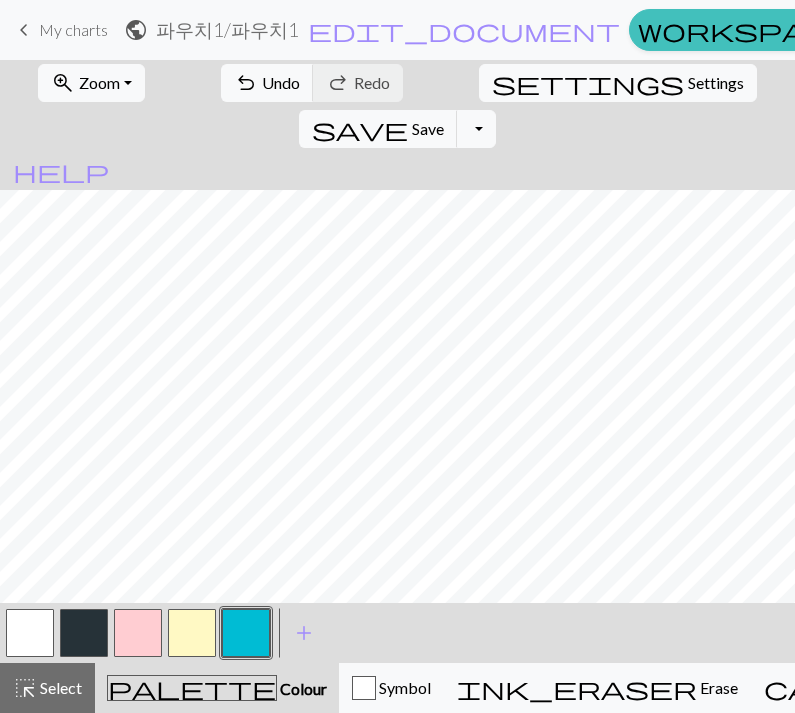 click at bounding box center (138, 633) 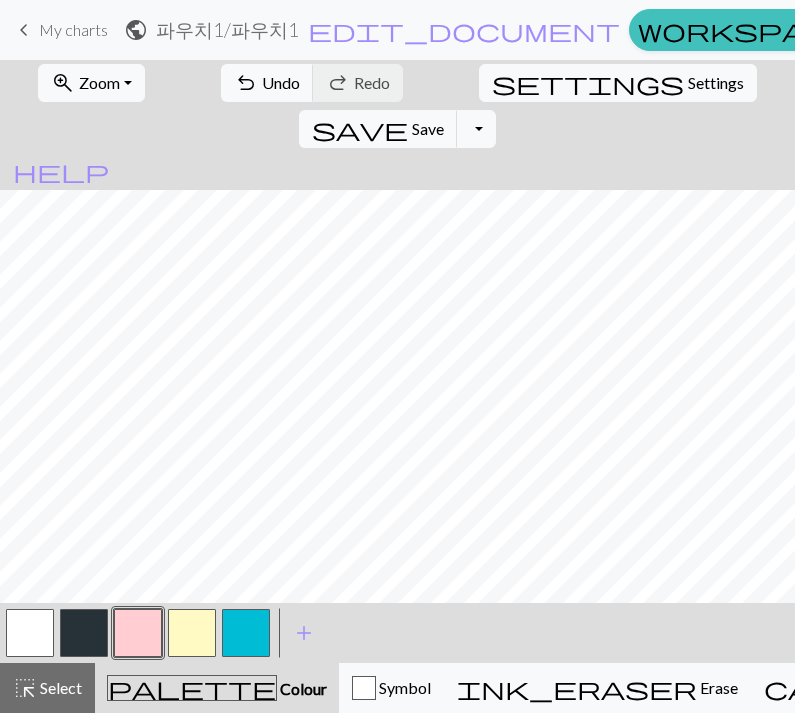 click at bounding box center [192, 633] 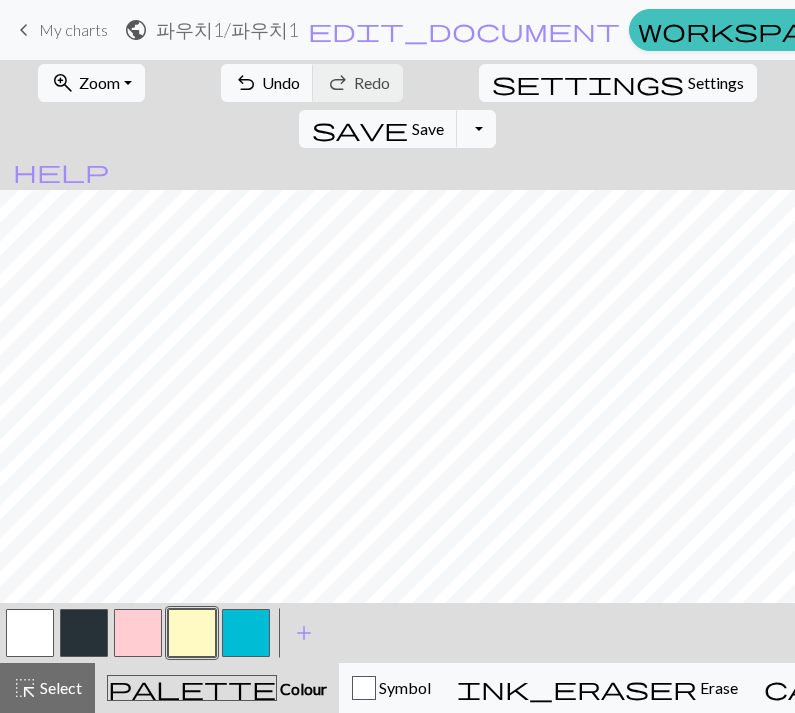 click at bounding box center (84, 633) 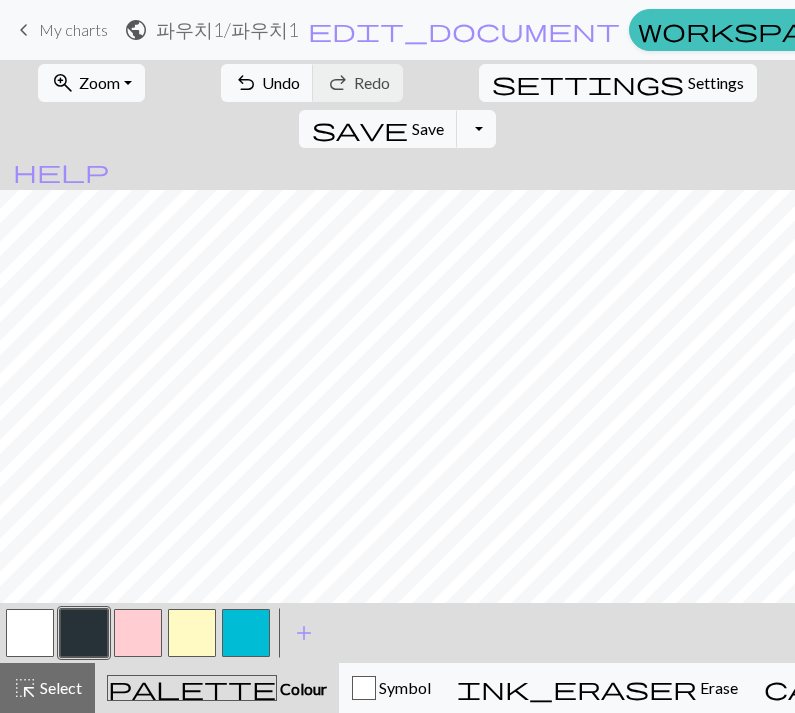click on "zoom_in Zoom Zoom" at bounding box center (91, 83) 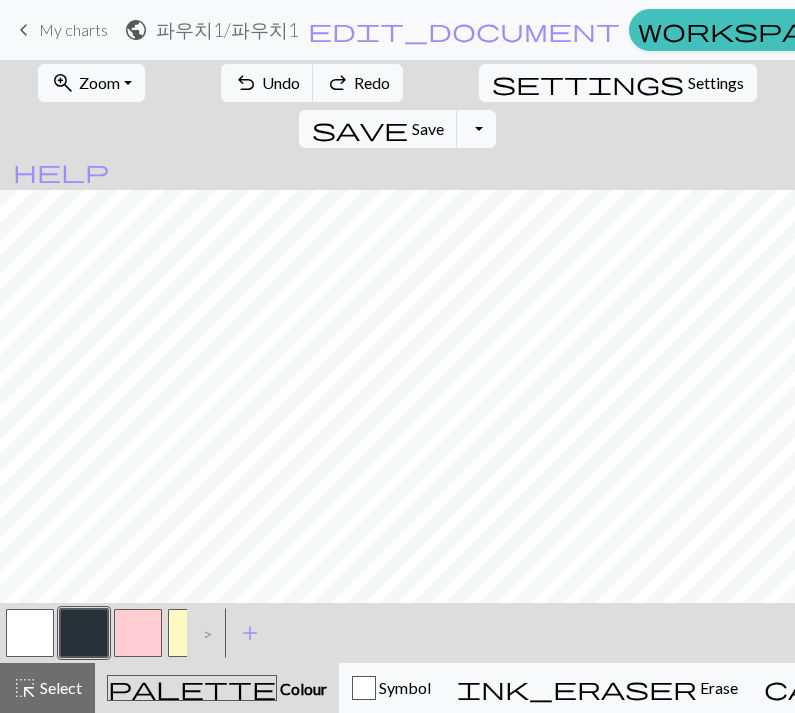 click on ">" at bounding box center [203, 633] 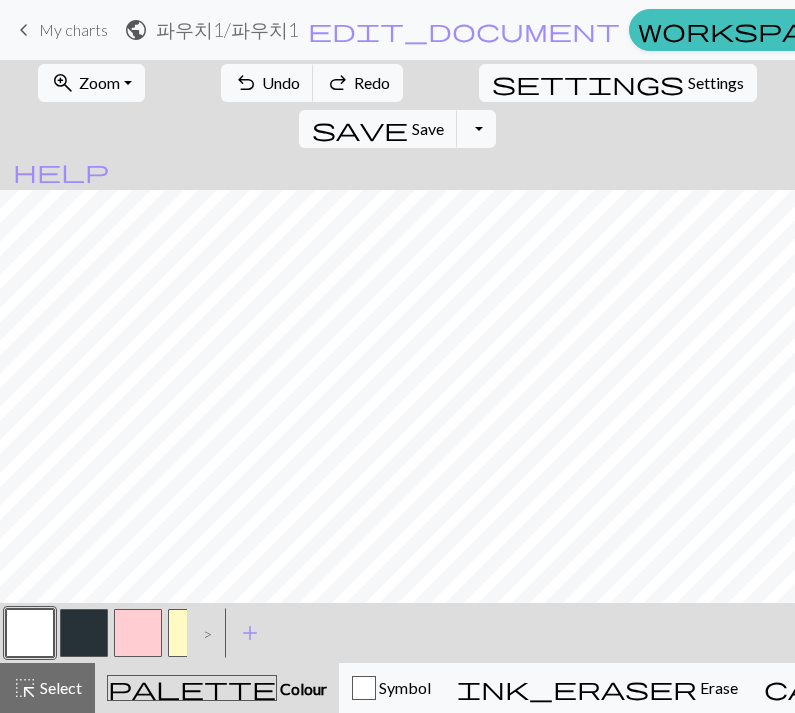 click on "keyboard_arrow_left   My charts" at bounding box center [60, 30] 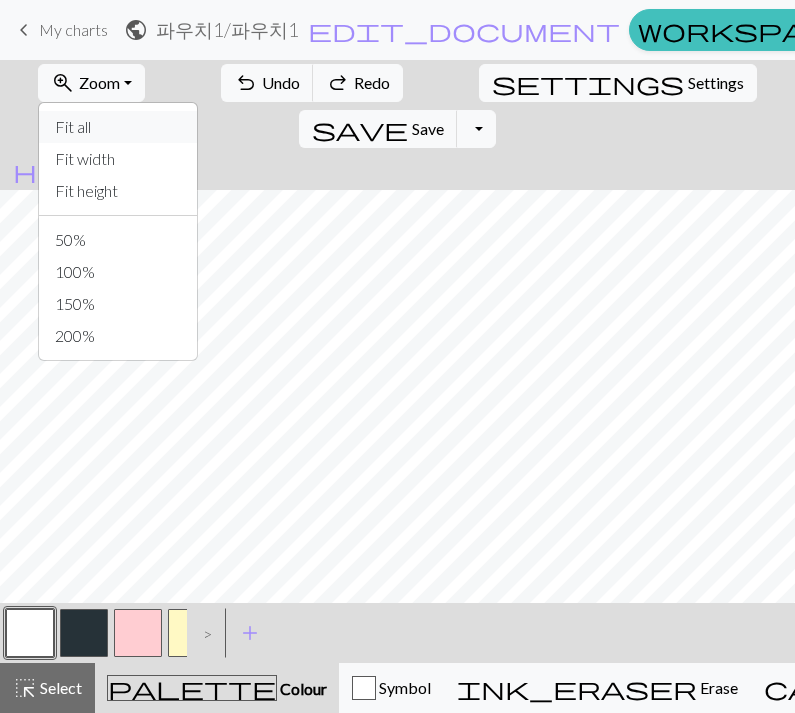 click on "Fit all" at bounding box center [118, 127] 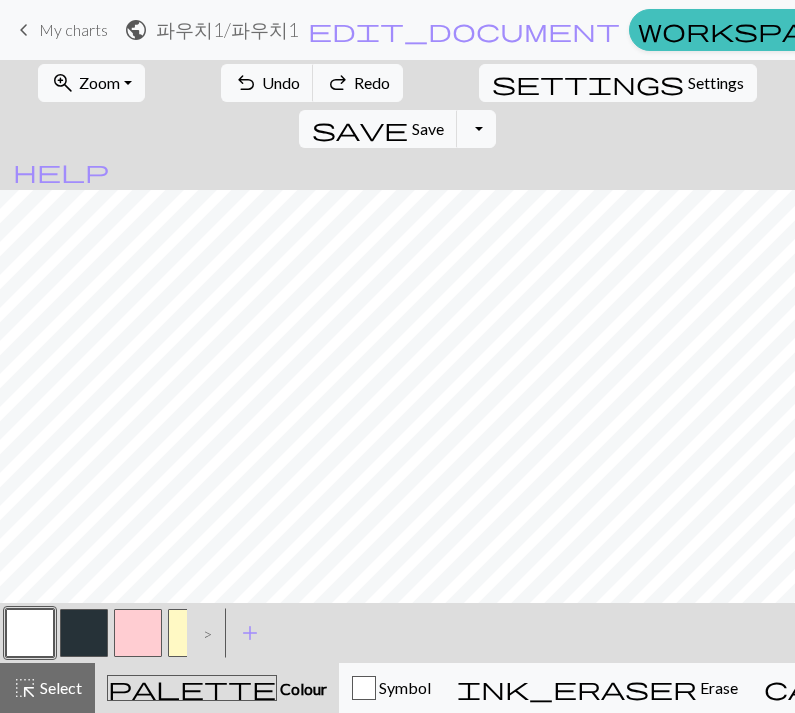 click at bounding box center [84, 633] 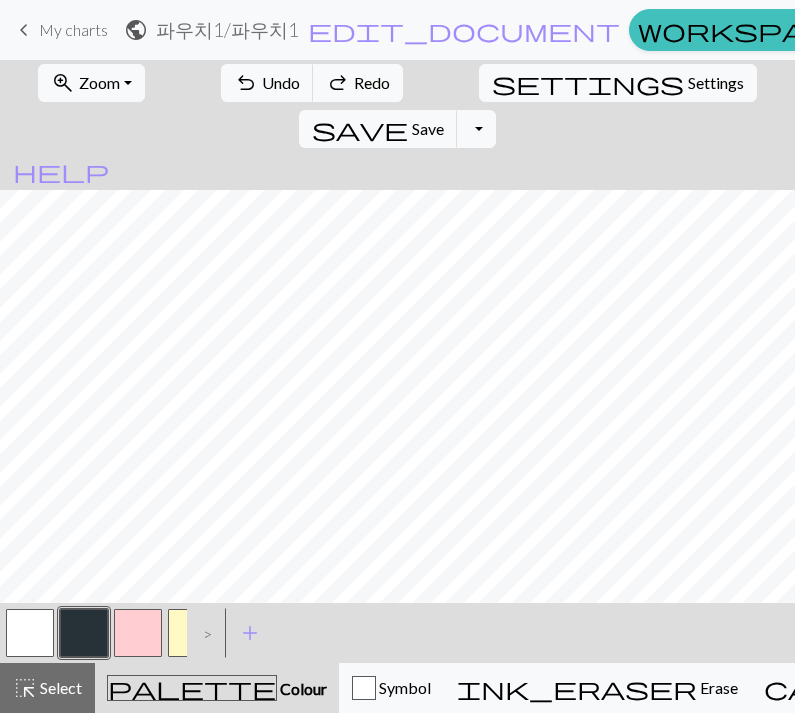click on "zoom_in Zoom Zoom" at bounding box center (91, 83) 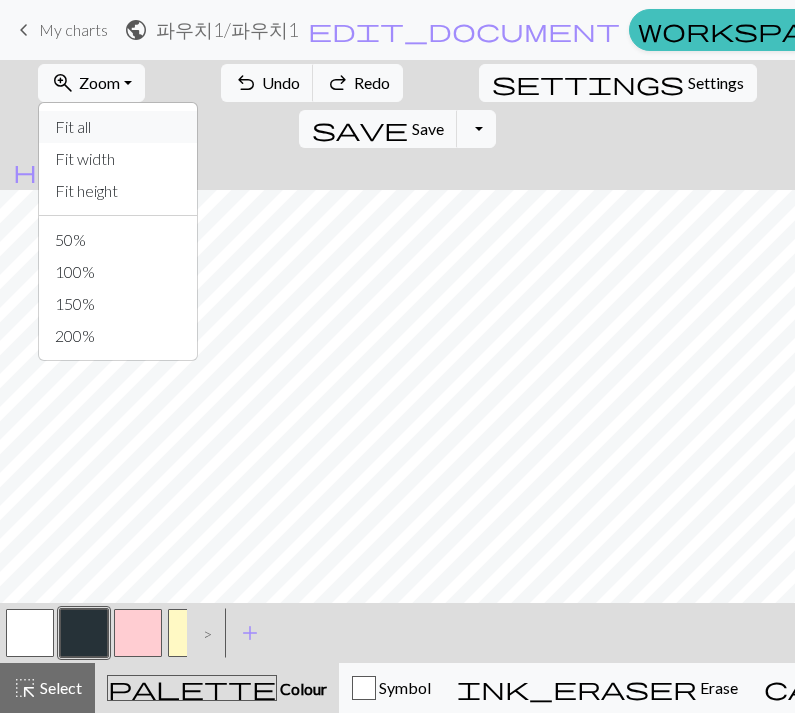 click on "Fit all" at bounding box center [118, 127] 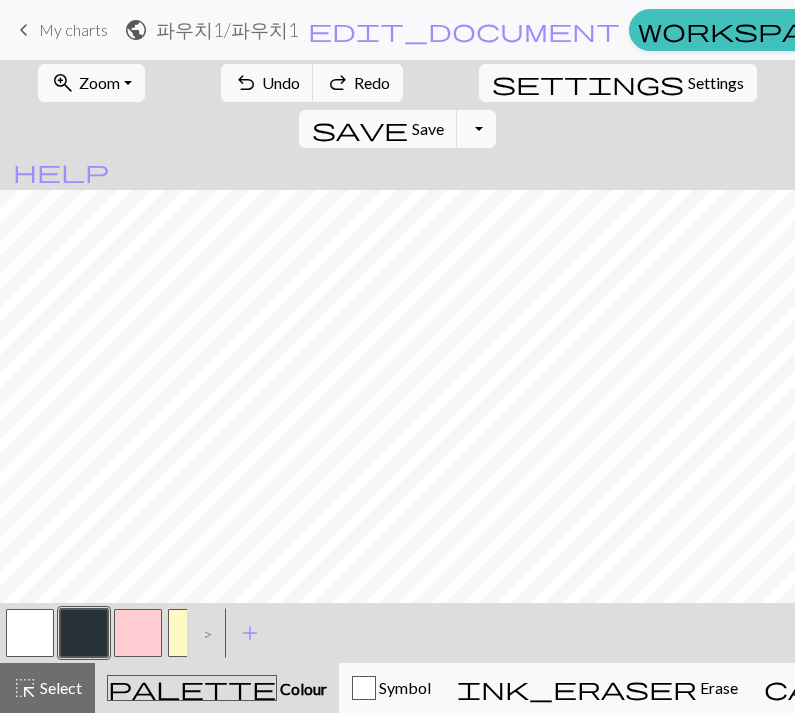 click at bounding box center [30, 633] 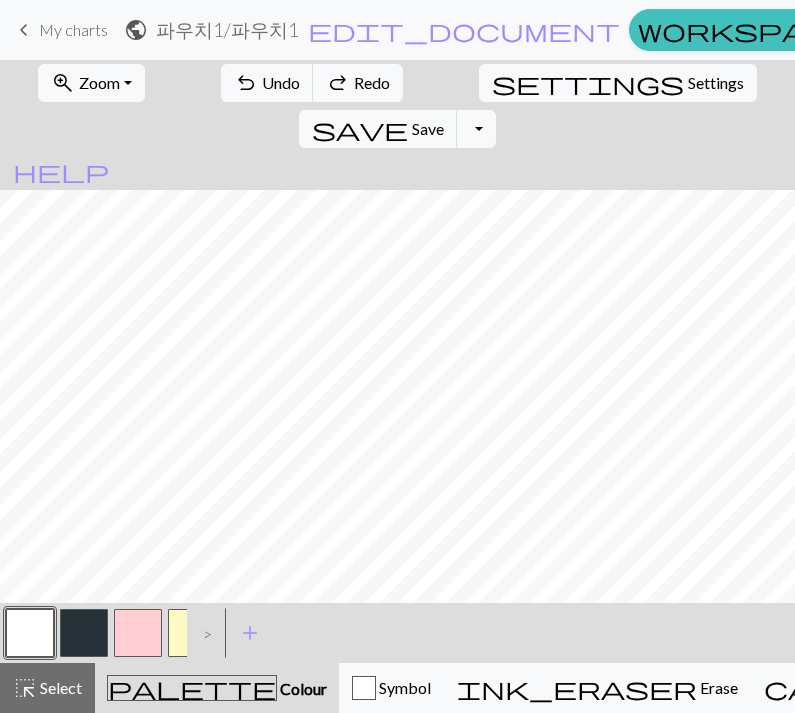 click at bounding box center (138, 633) 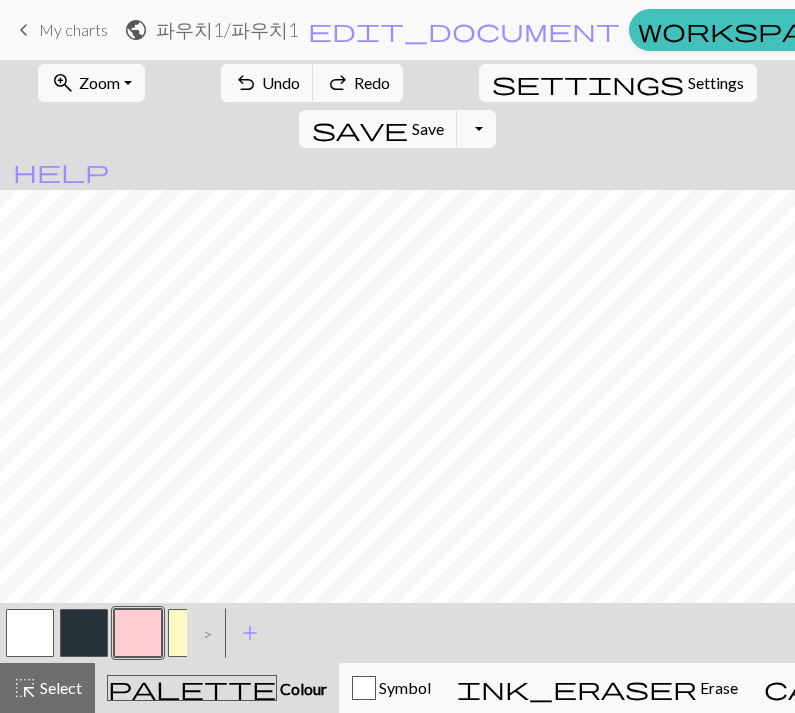 click at bounding box center [84, 633] 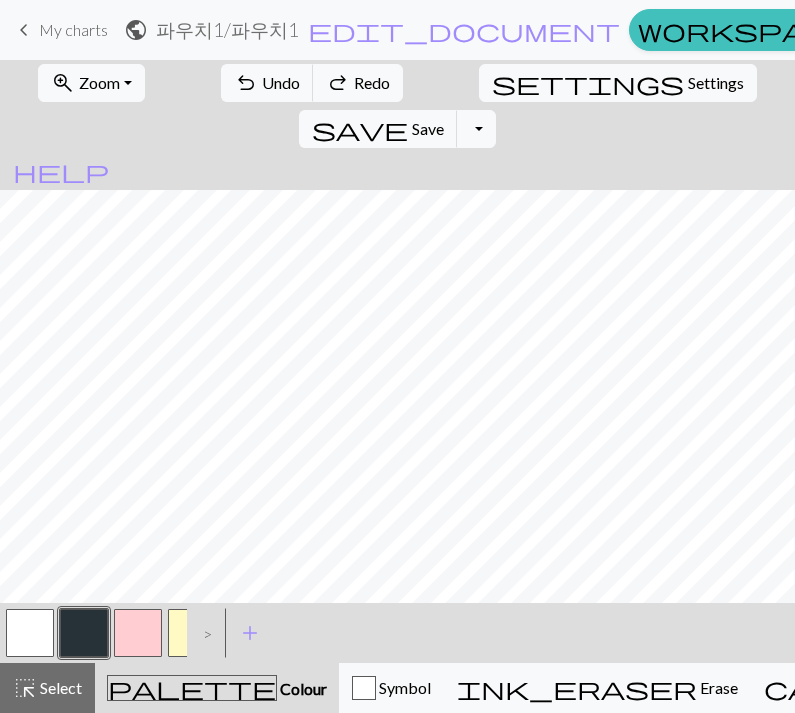 click on "Settings" at bounding box center [716, 83] 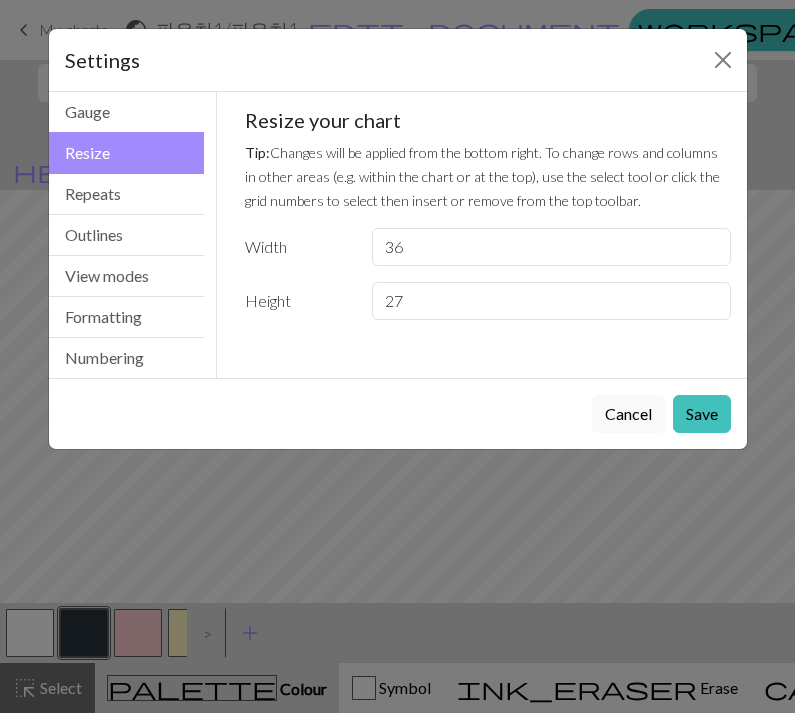 click on "Settings" at bounding box center (398, 60) 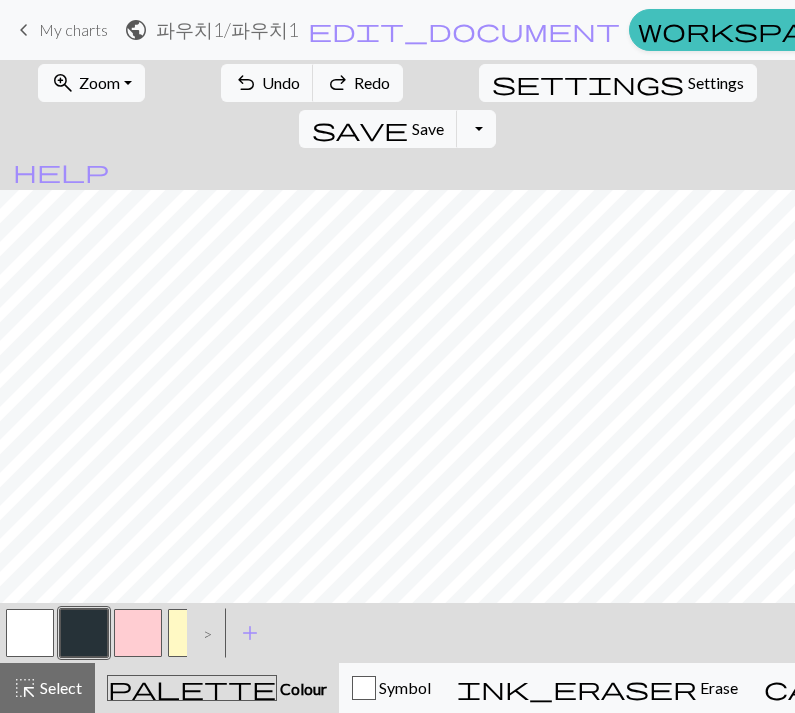 click on "Save" at bounding box center [428, 128] 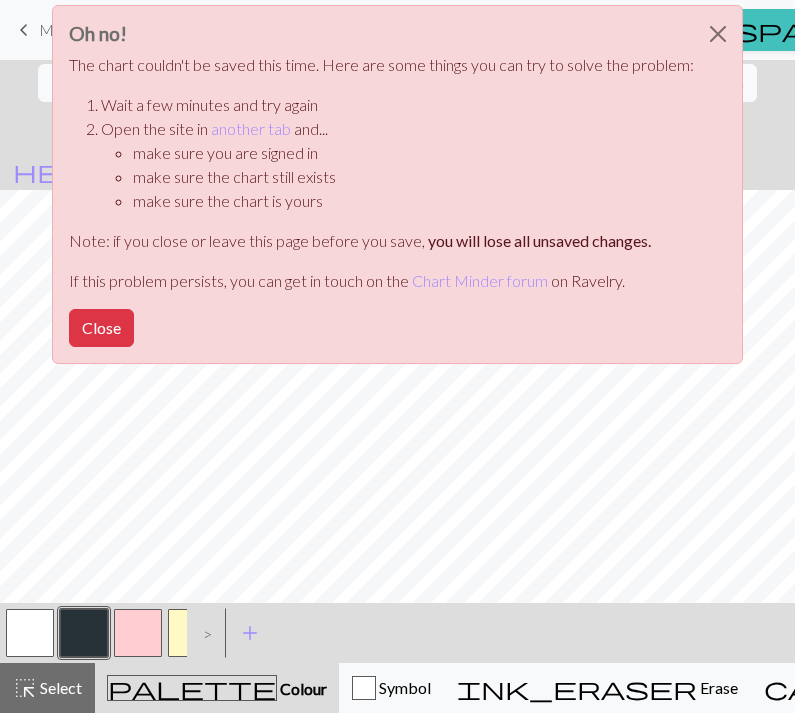 click on "Close" at bounding box center [101, 328] 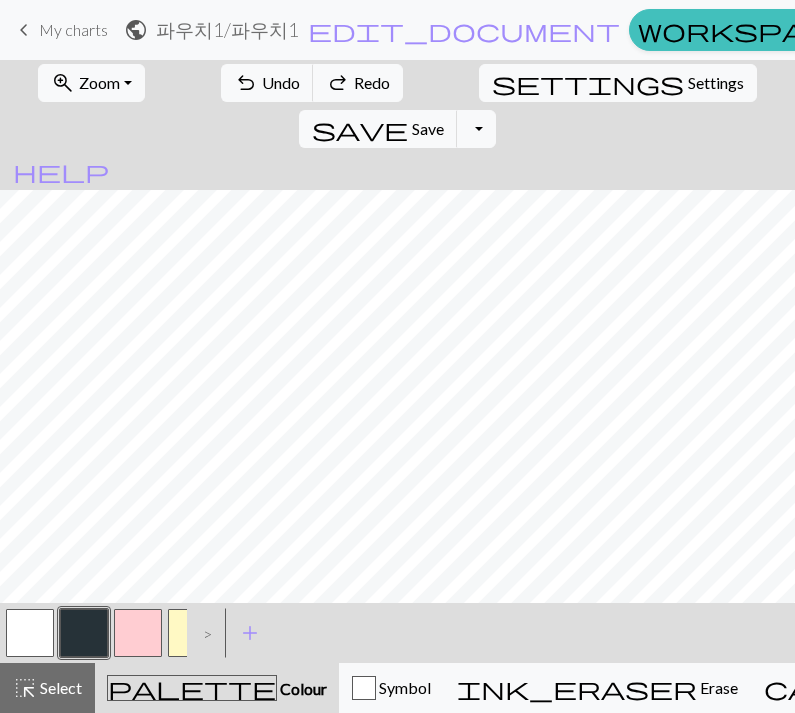 click on "Save" at bounding box center (428, 128) 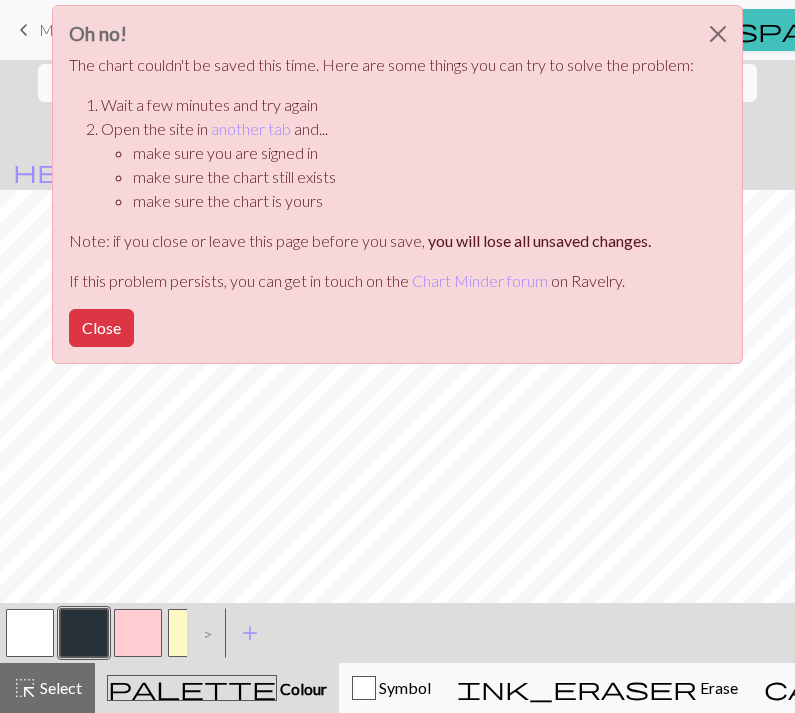 click at bounding box center (718, 34) 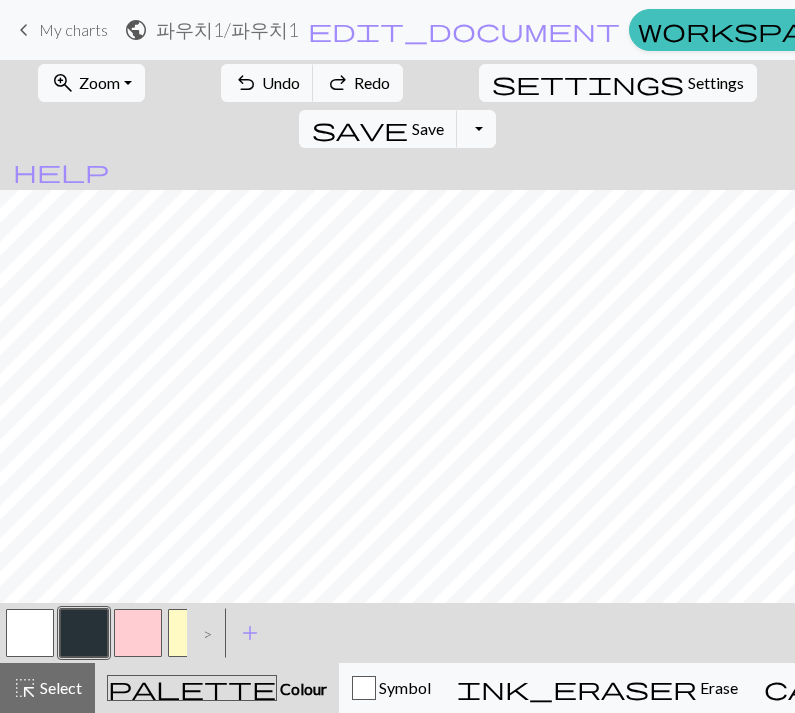click on "My charts" at bounding box center [73, 29] 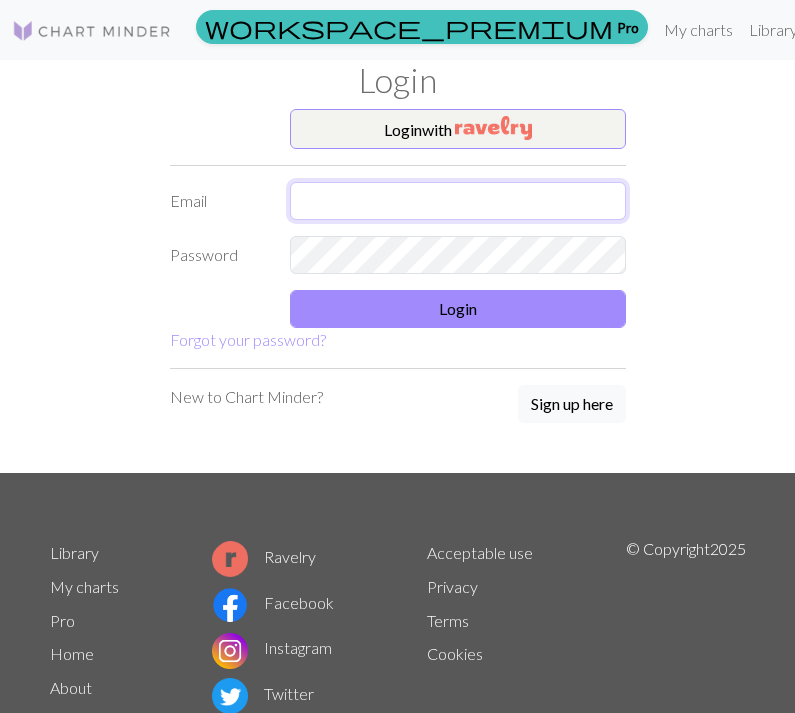 click at bounding box center [458, 201] 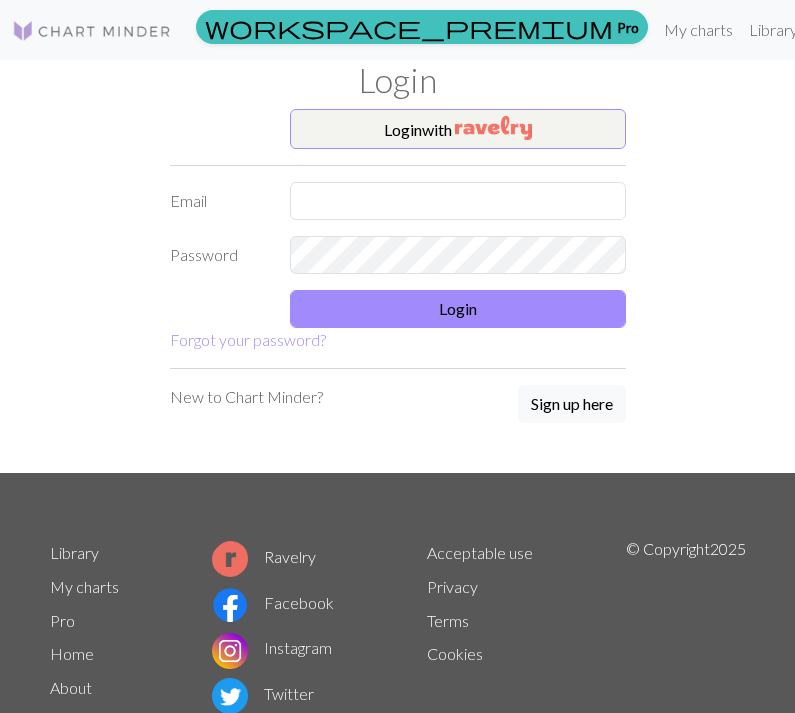 click on "Login  with   Email Password Login Forgot your password? New to Chart Minder? Sign up here" at bounding box center [398, 291] 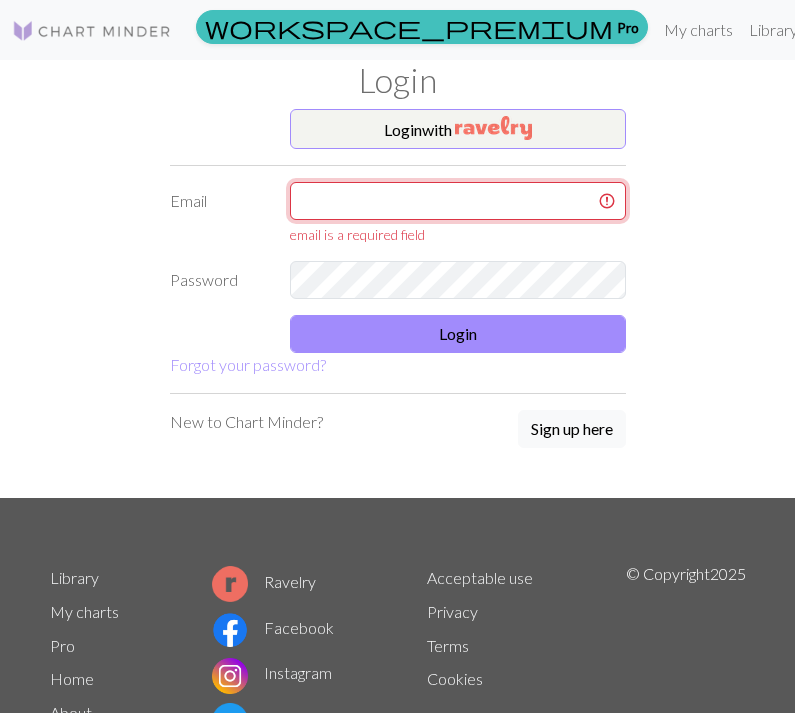 click at bounding box center [458, 201] 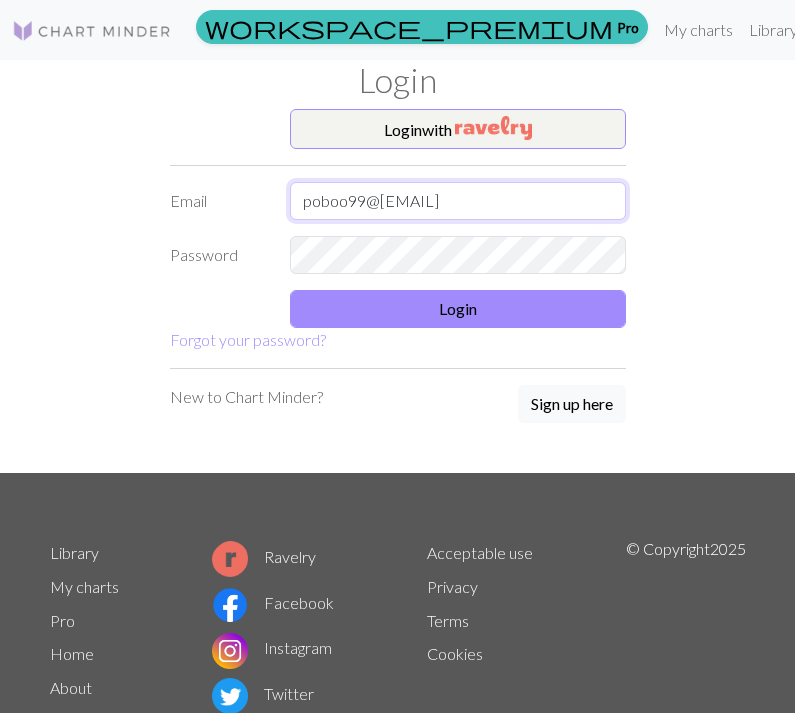 type on "poboo99@[EMAIL]" 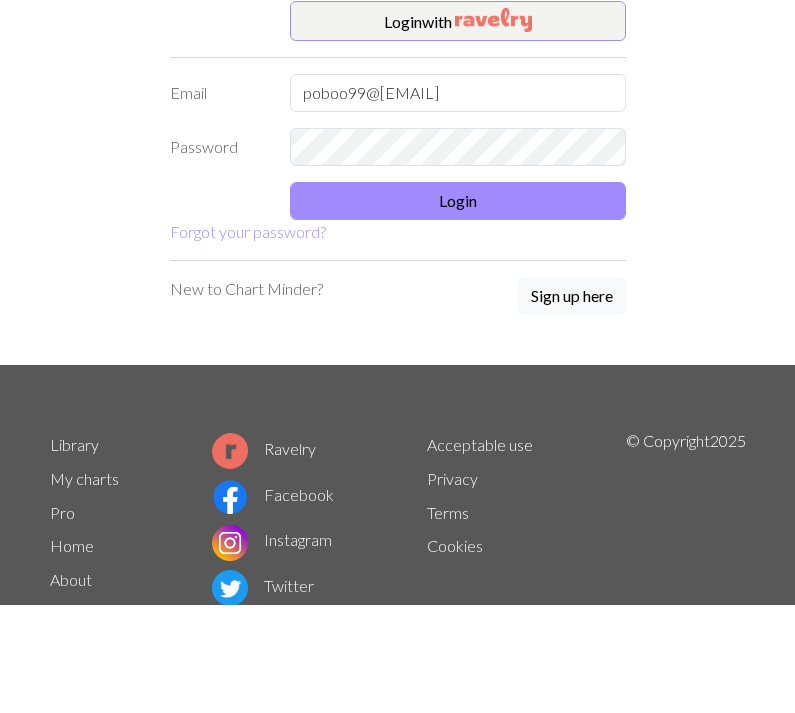 click on "Login" at bounding box center [458, 309] 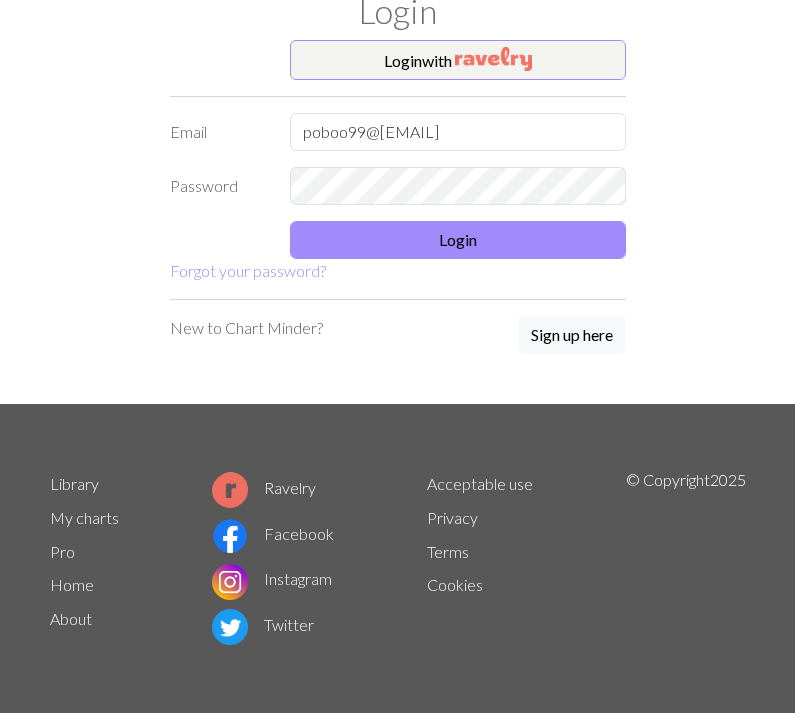 click on "Login" at bounding box center [458, 240] 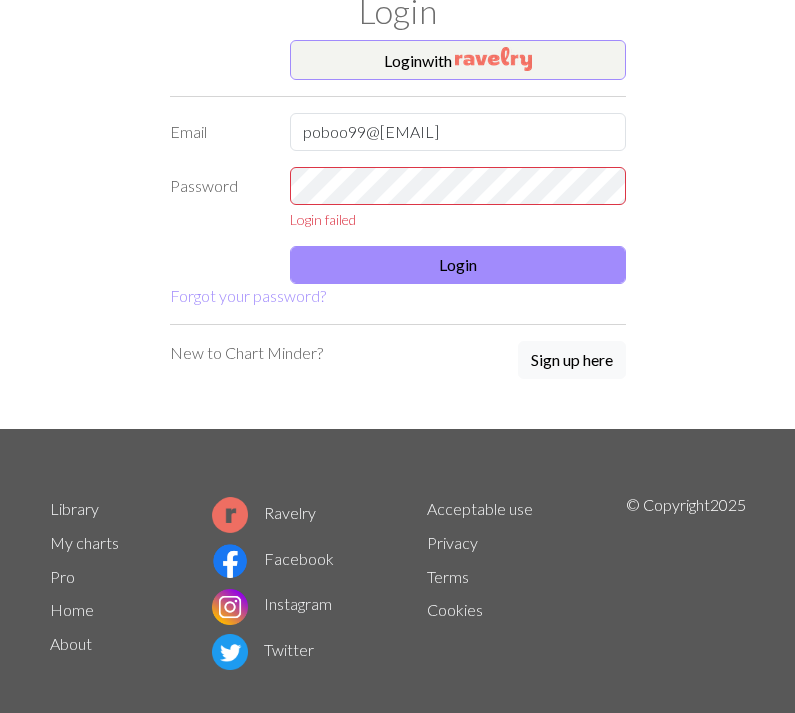 click on "Login  with   Email poboo99@[EMAIL] Password Login failed Login Forgot your password?" at bounding box center (398, 174) 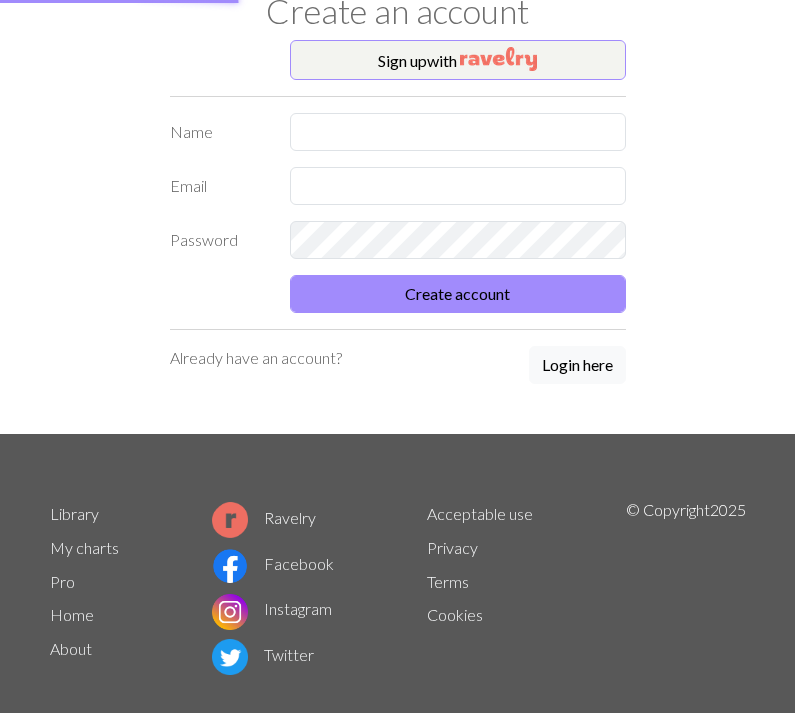 scroll, scrollTop: 0, scrollLeft: 0, axis: both 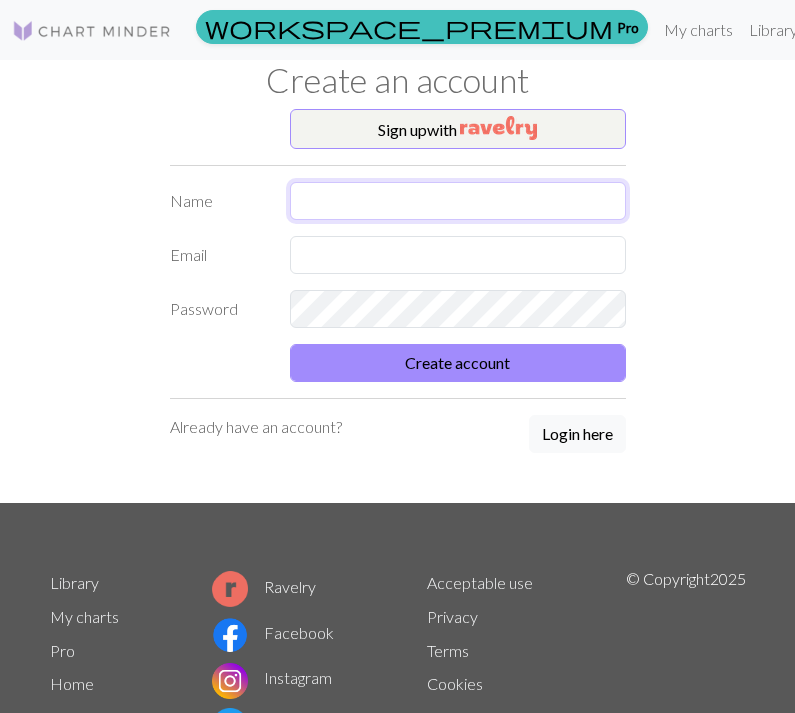 click at bounding box center [458, 201] 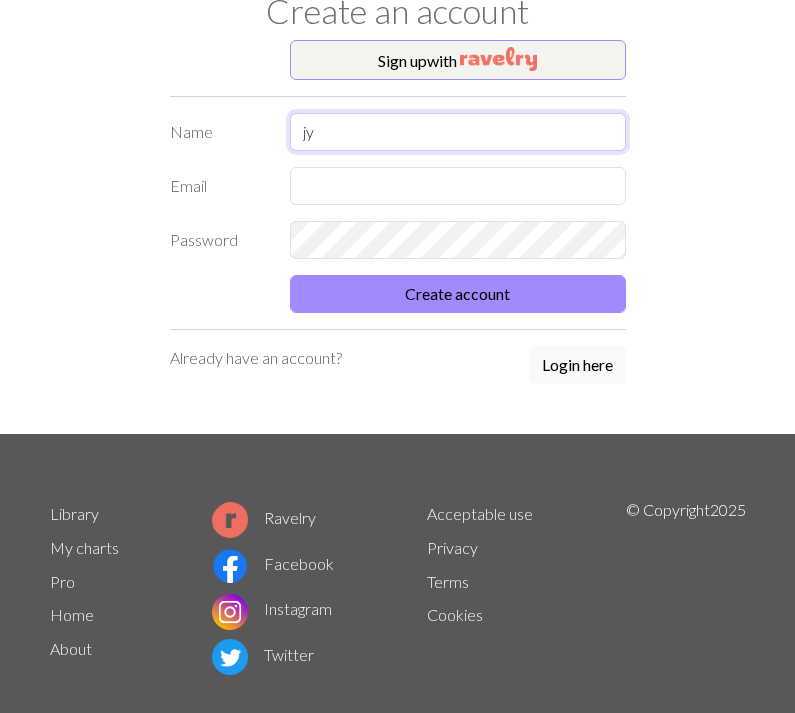 type on "jy" 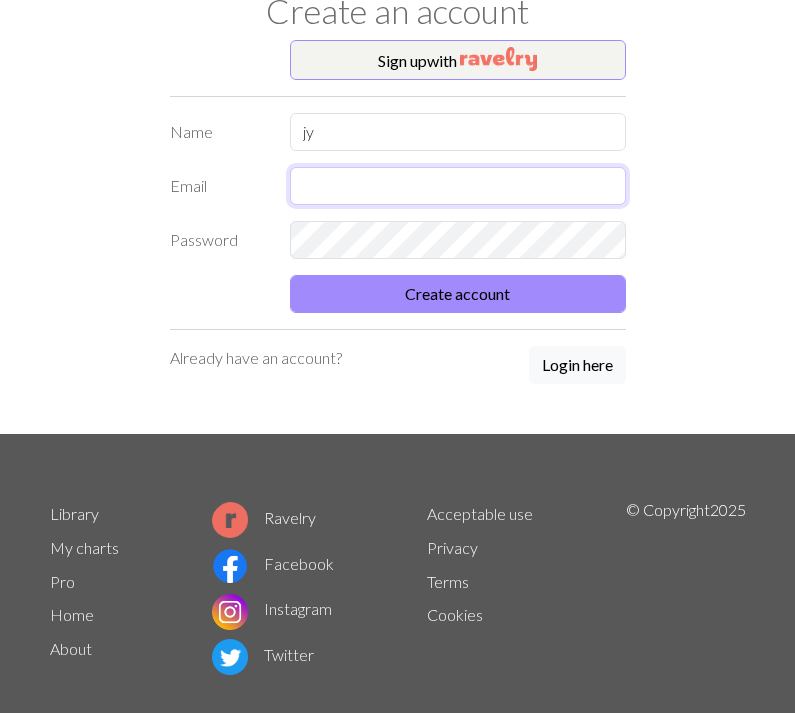 click at bounding box center [458, 186] 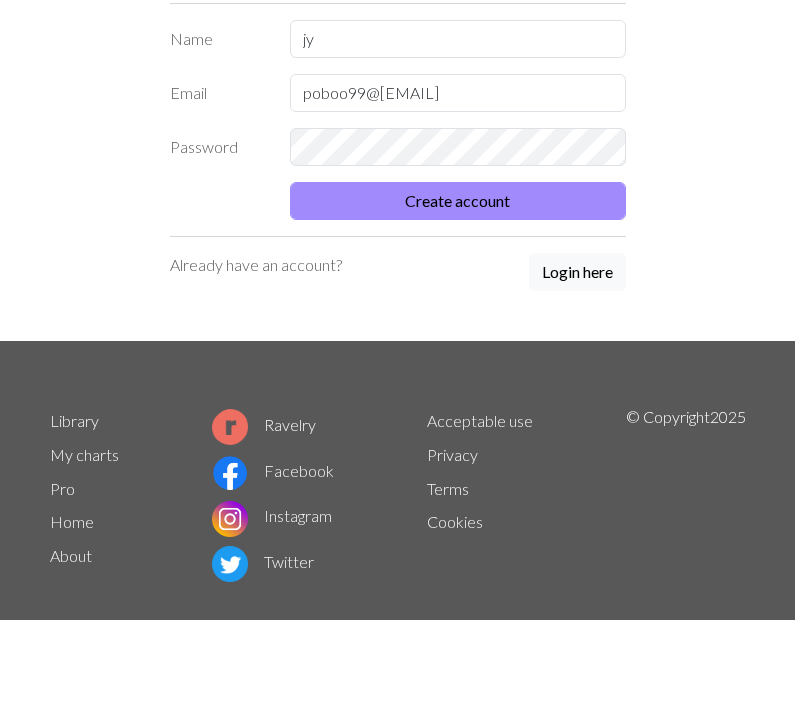 click on "Name jy Email poboo99@[EMAIL] Password Create account" at bounding box center (398, 213) 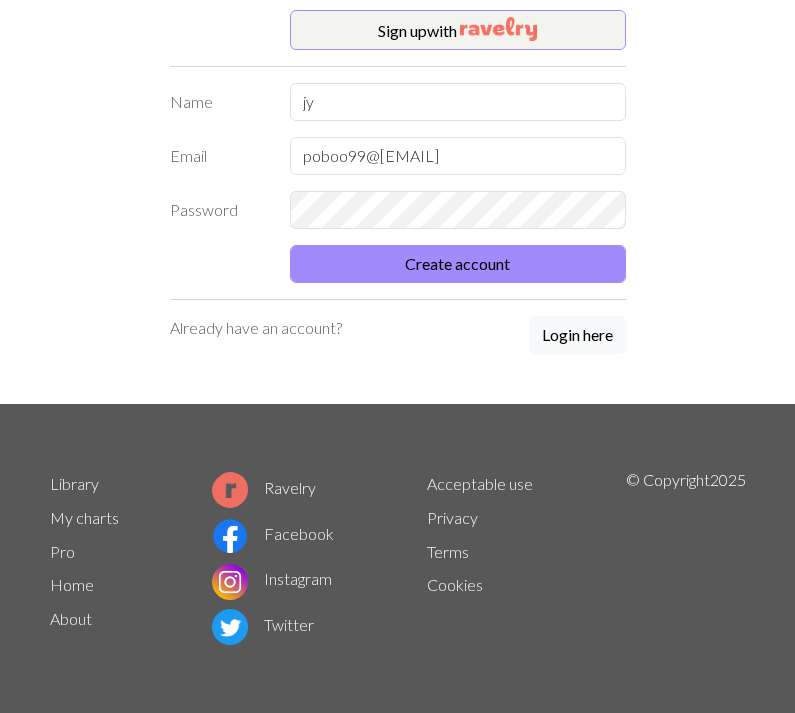 click on "Create account" at bounding box center [458, 264] 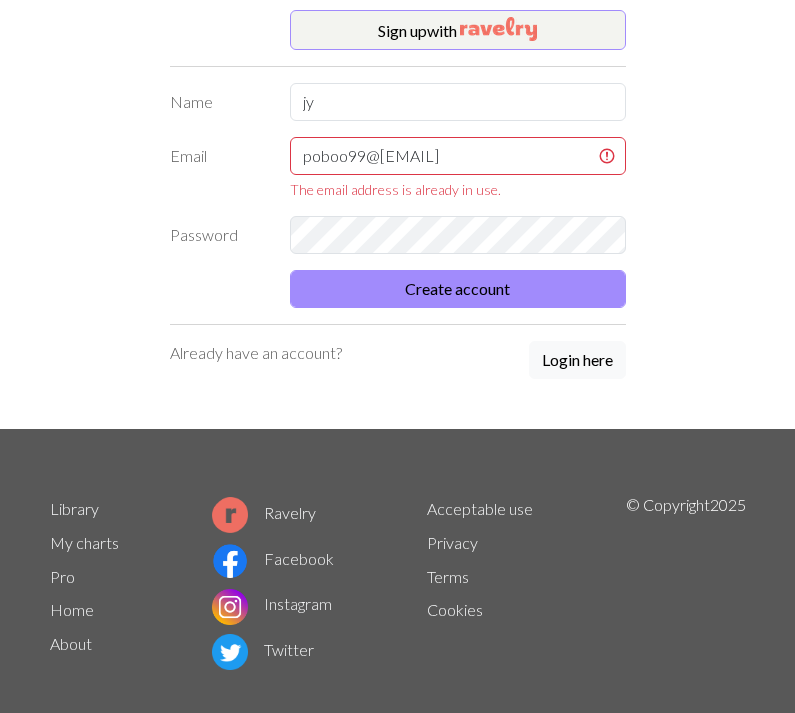 click on "Login here" at bounding box center (577, 360) 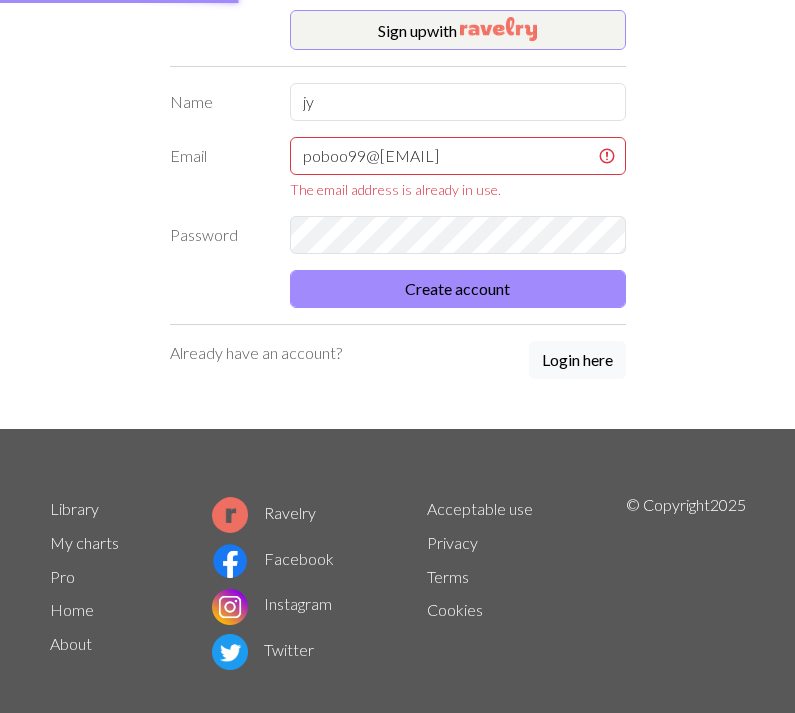 scroll, scrollTop: 69, scrollLeft: 0, axis: vertical 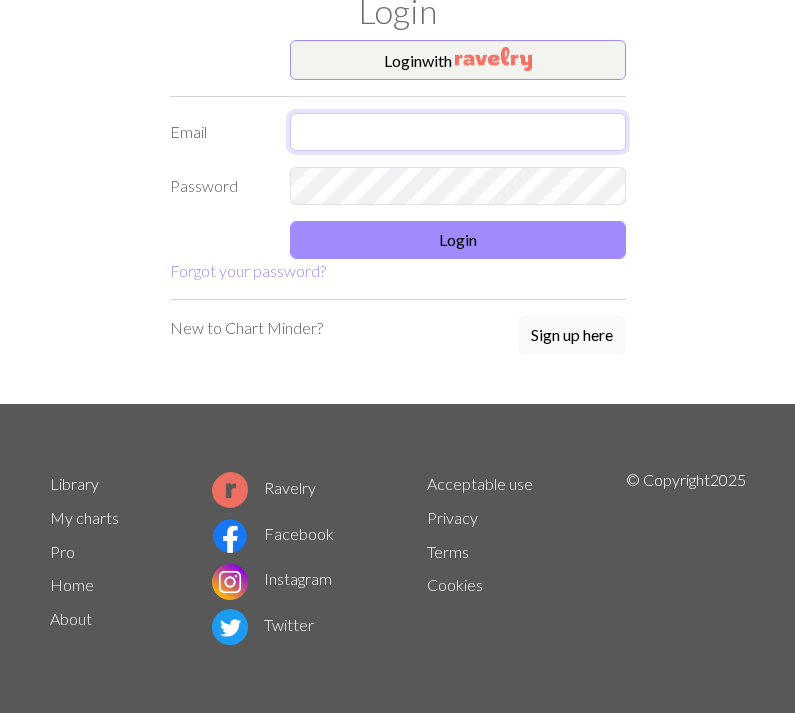 click at bounding box center (458, 132) 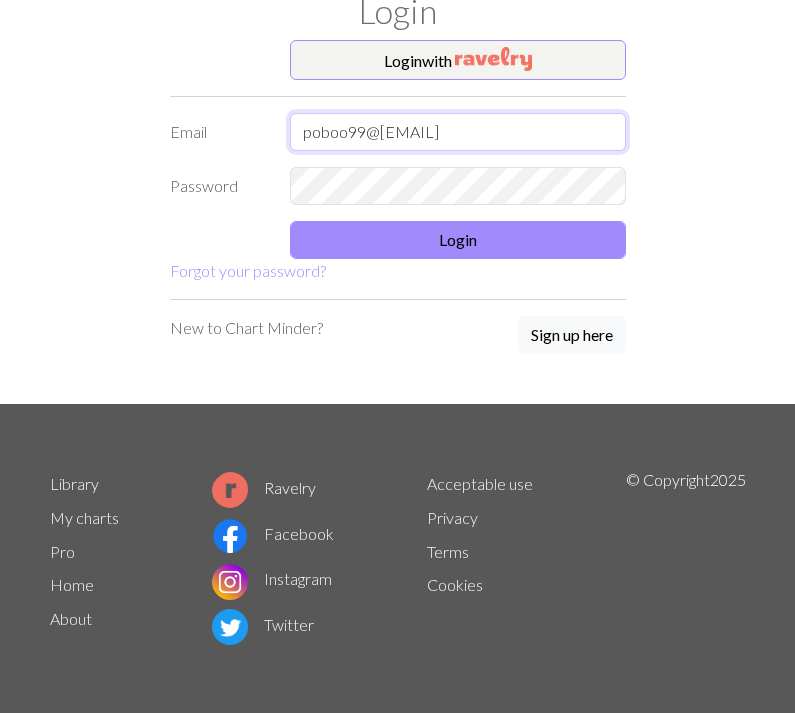 type on "poboo99@[EMAIL]" 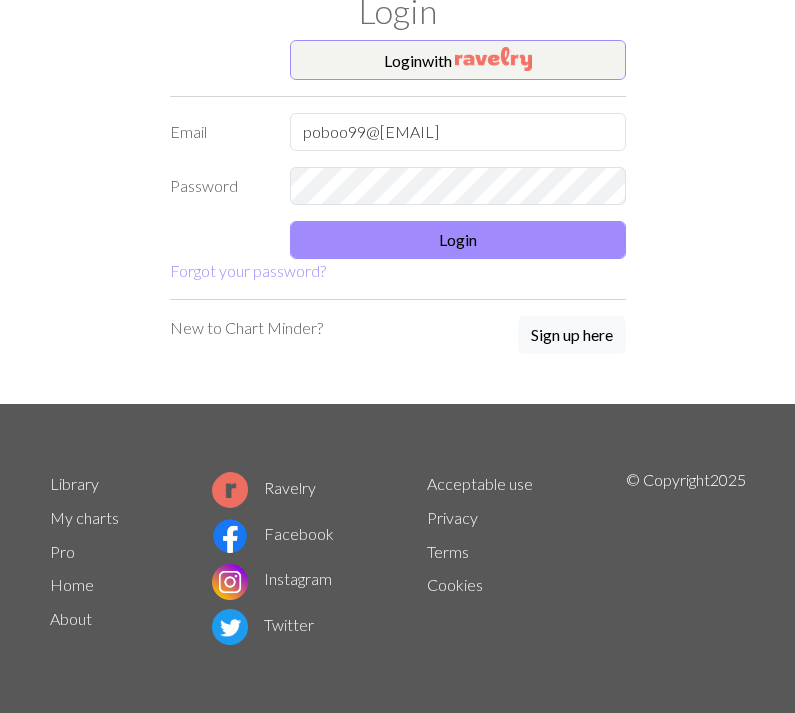click on "Login" at bounding box center (458, 240) 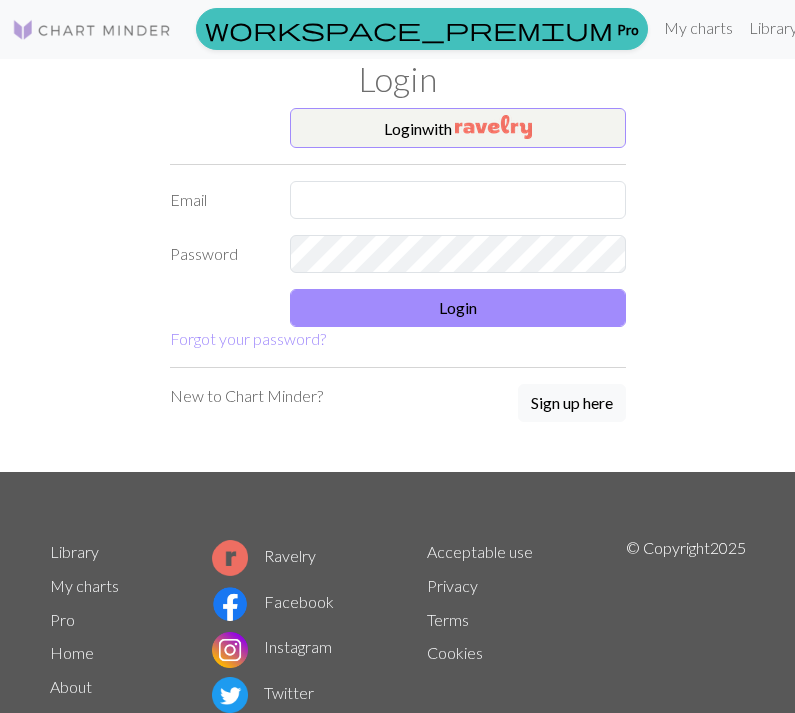 scroll, scrollTop: 0, scrollLeft: 0, axis: both 